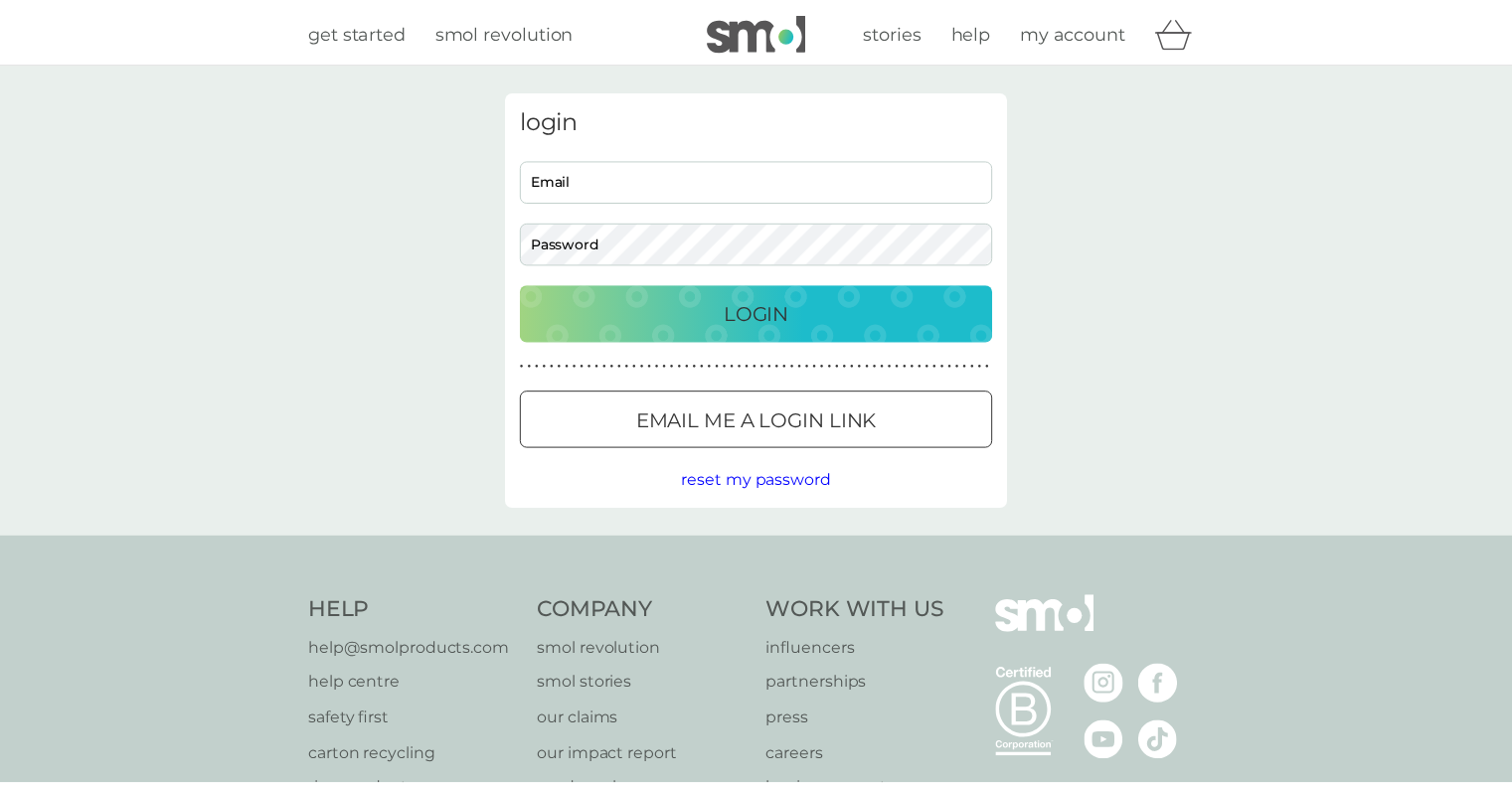 scroll, scrollTop: 0, scrollLeft: 0, axis: both 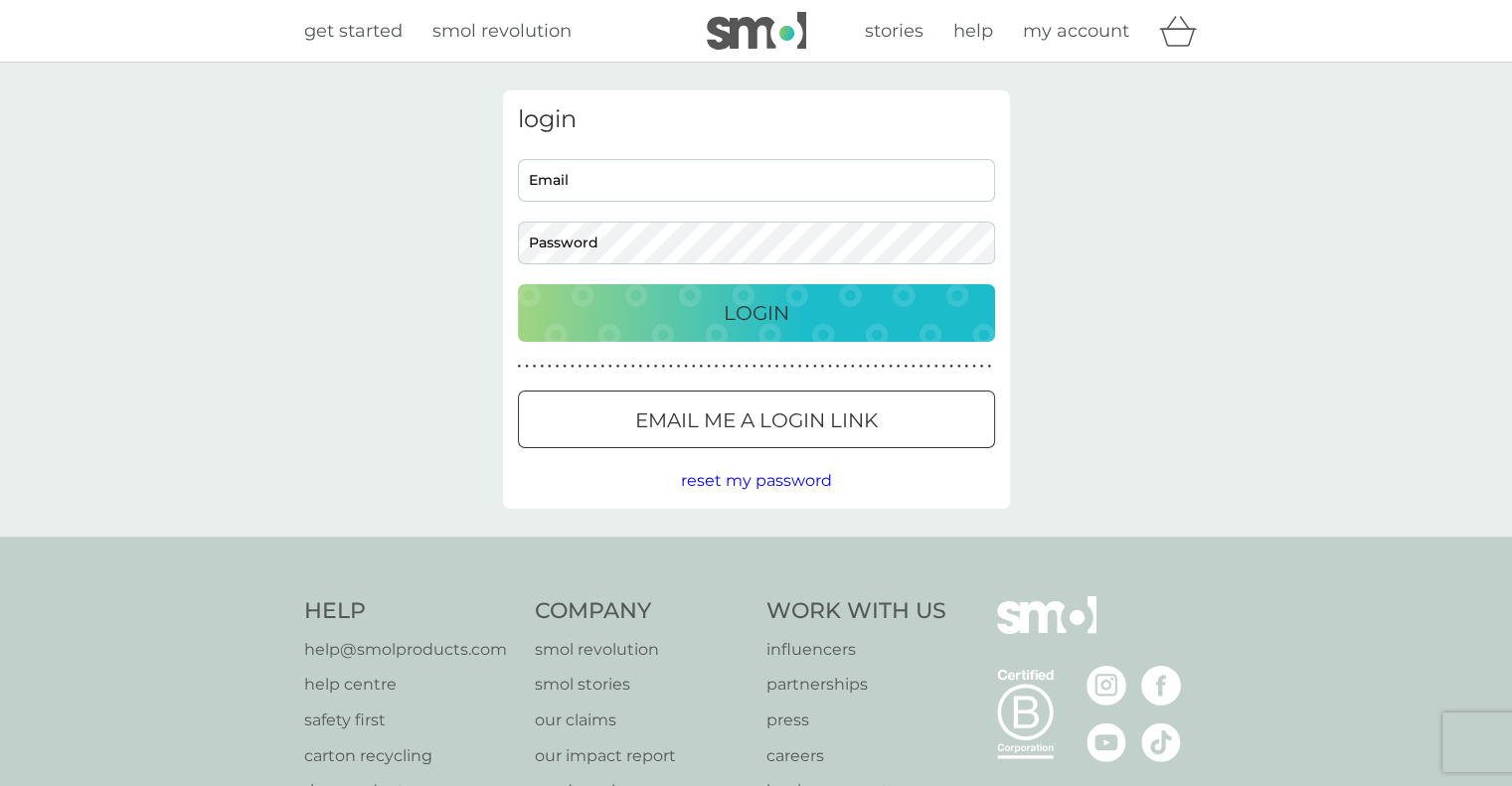 click on "Preferences Decline Accept" at bounding box center (0, 0) 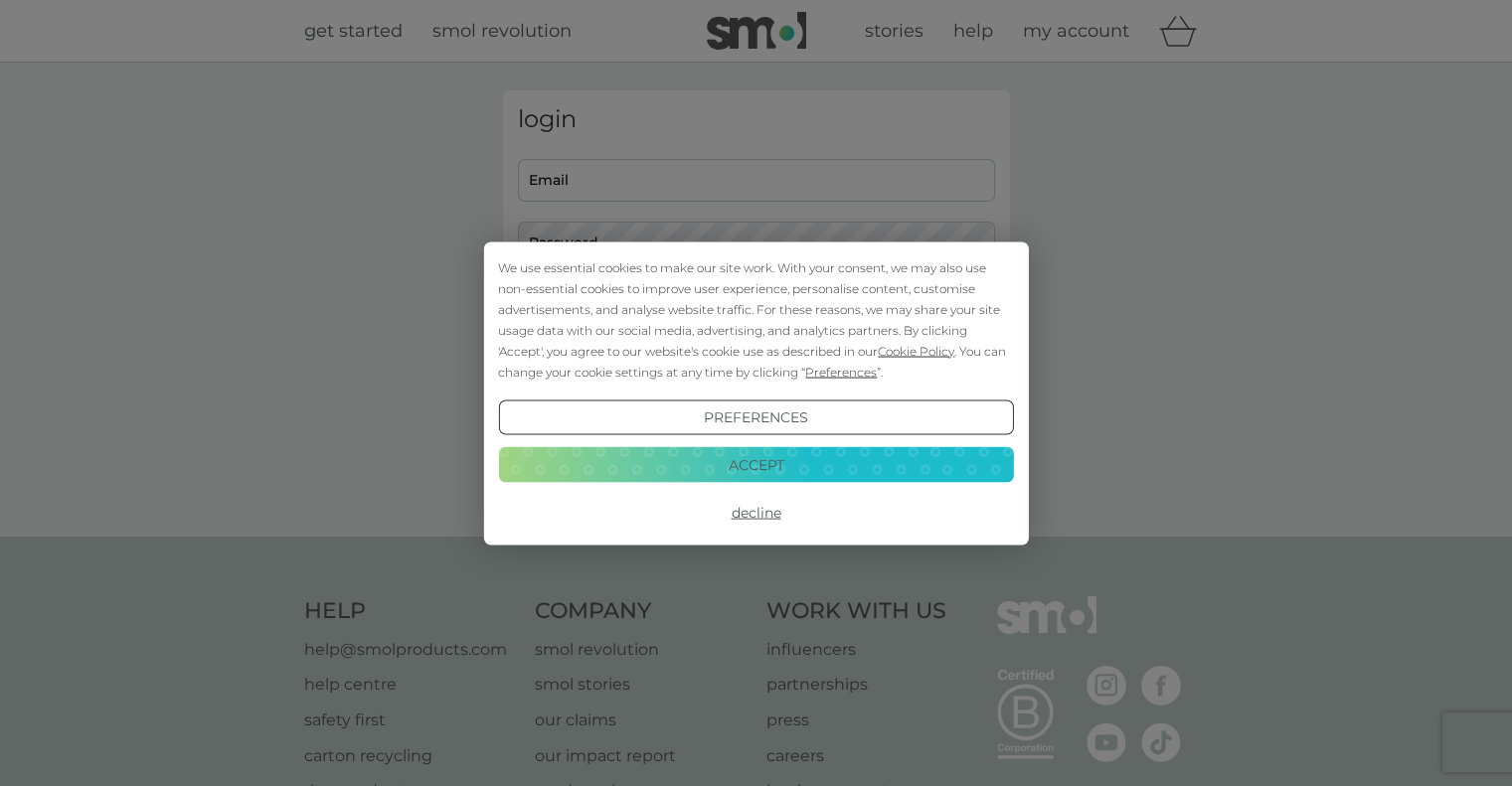 click on "Decline" at bounding box center (756, 513) 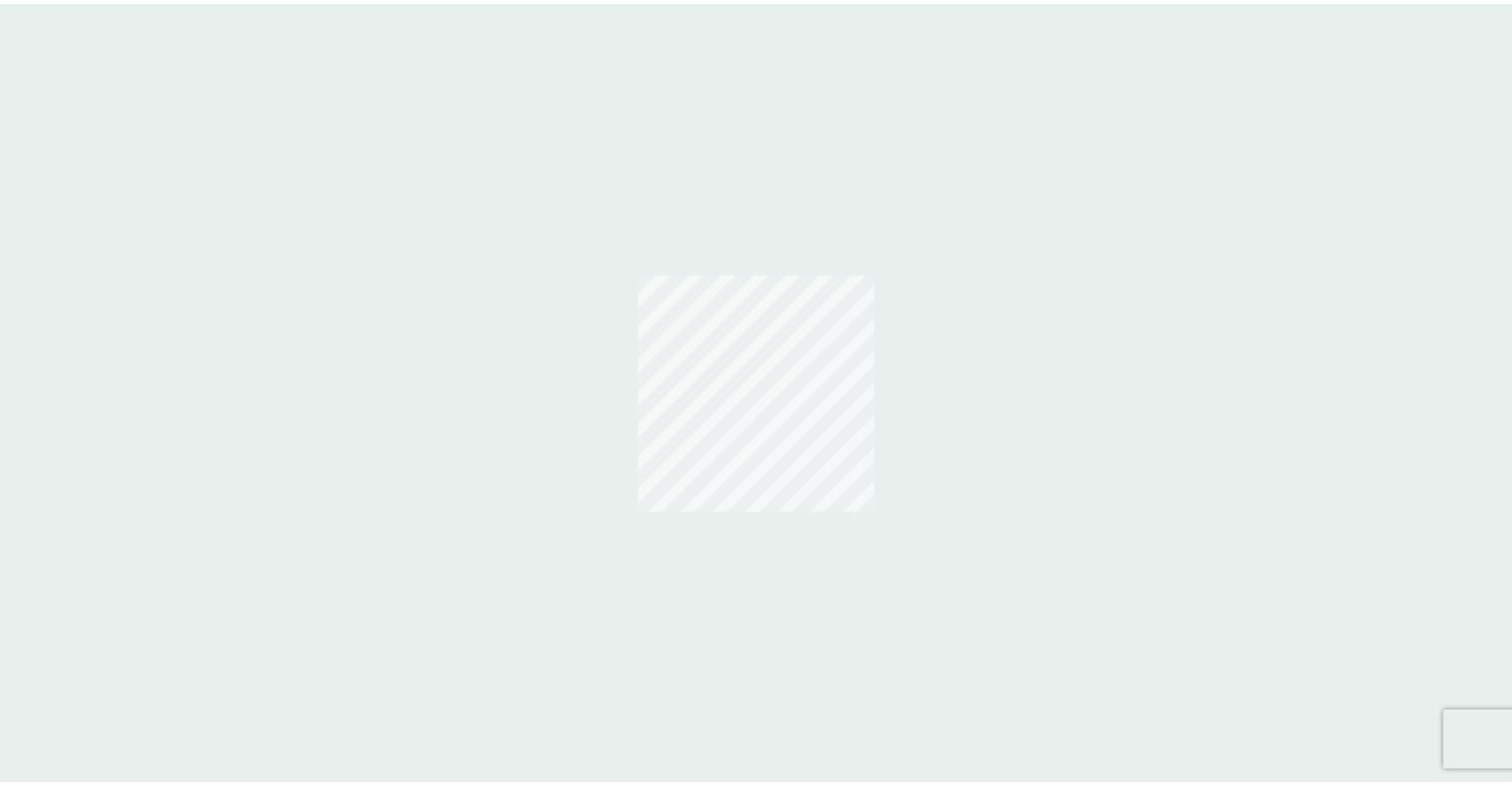 scroll, scrollTop: 0, scrollLeft: 0, axis: both 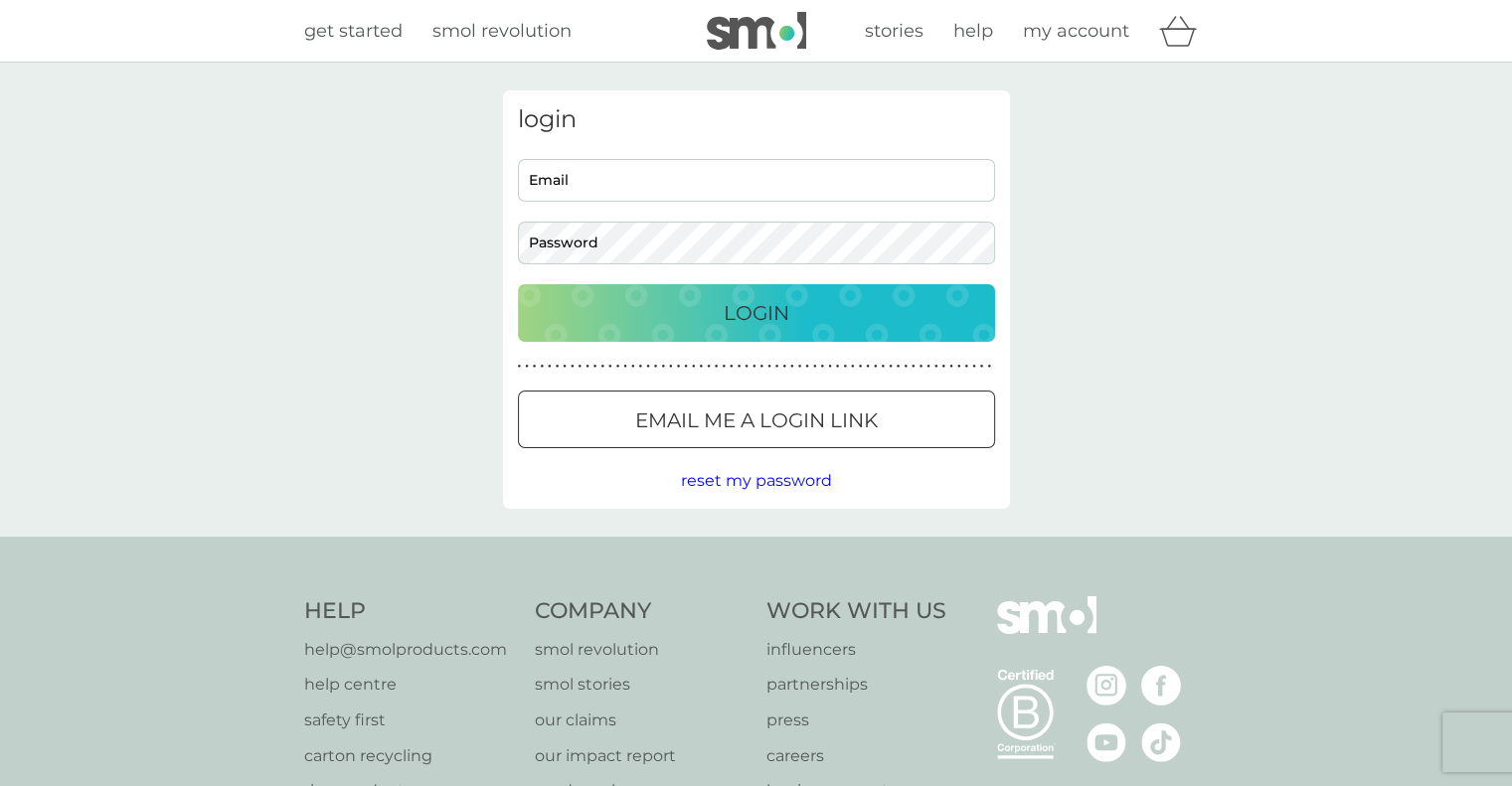click on "Email" at bounding box center [756, 180] 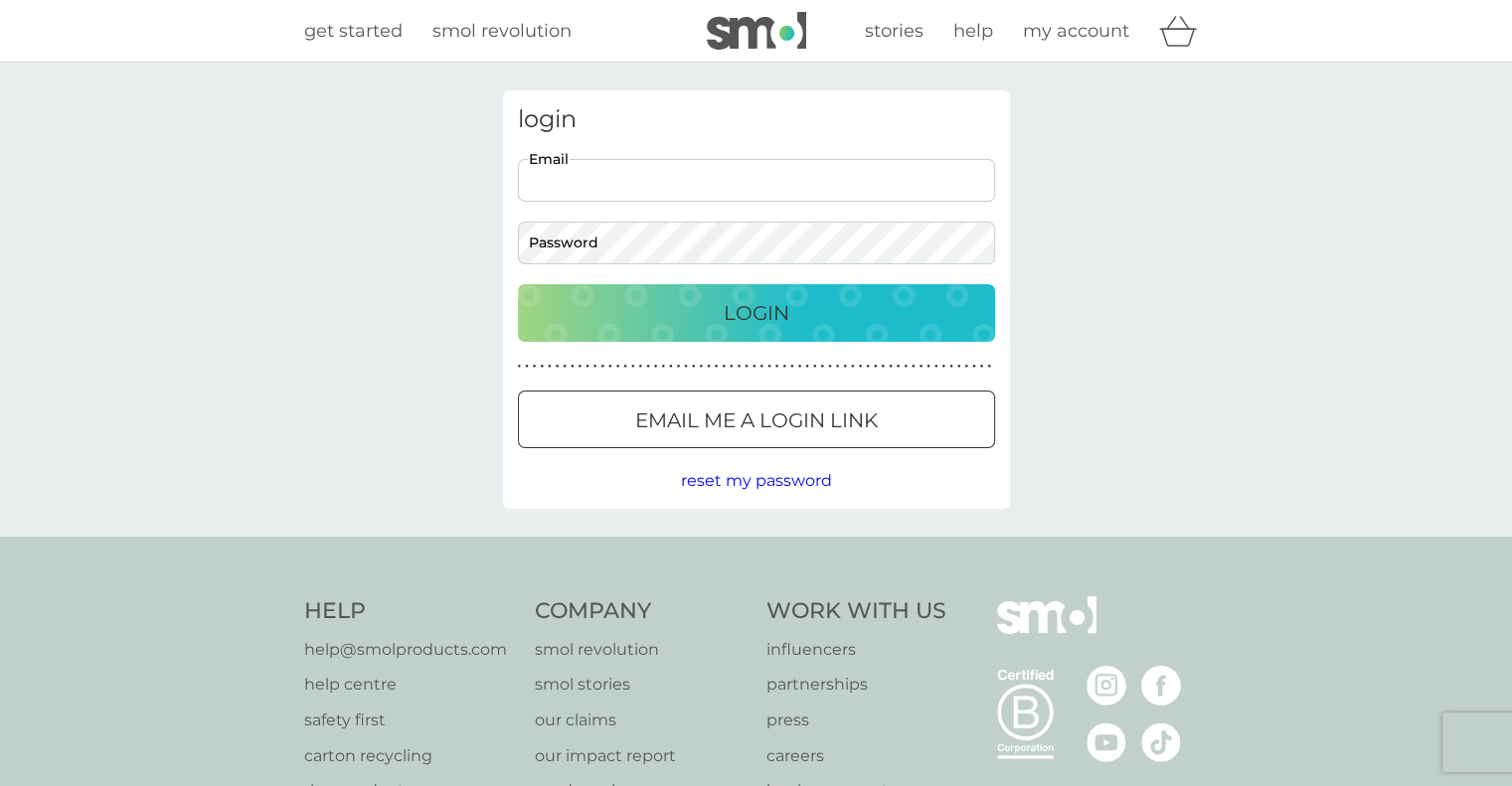 type on "[EMAIL]" 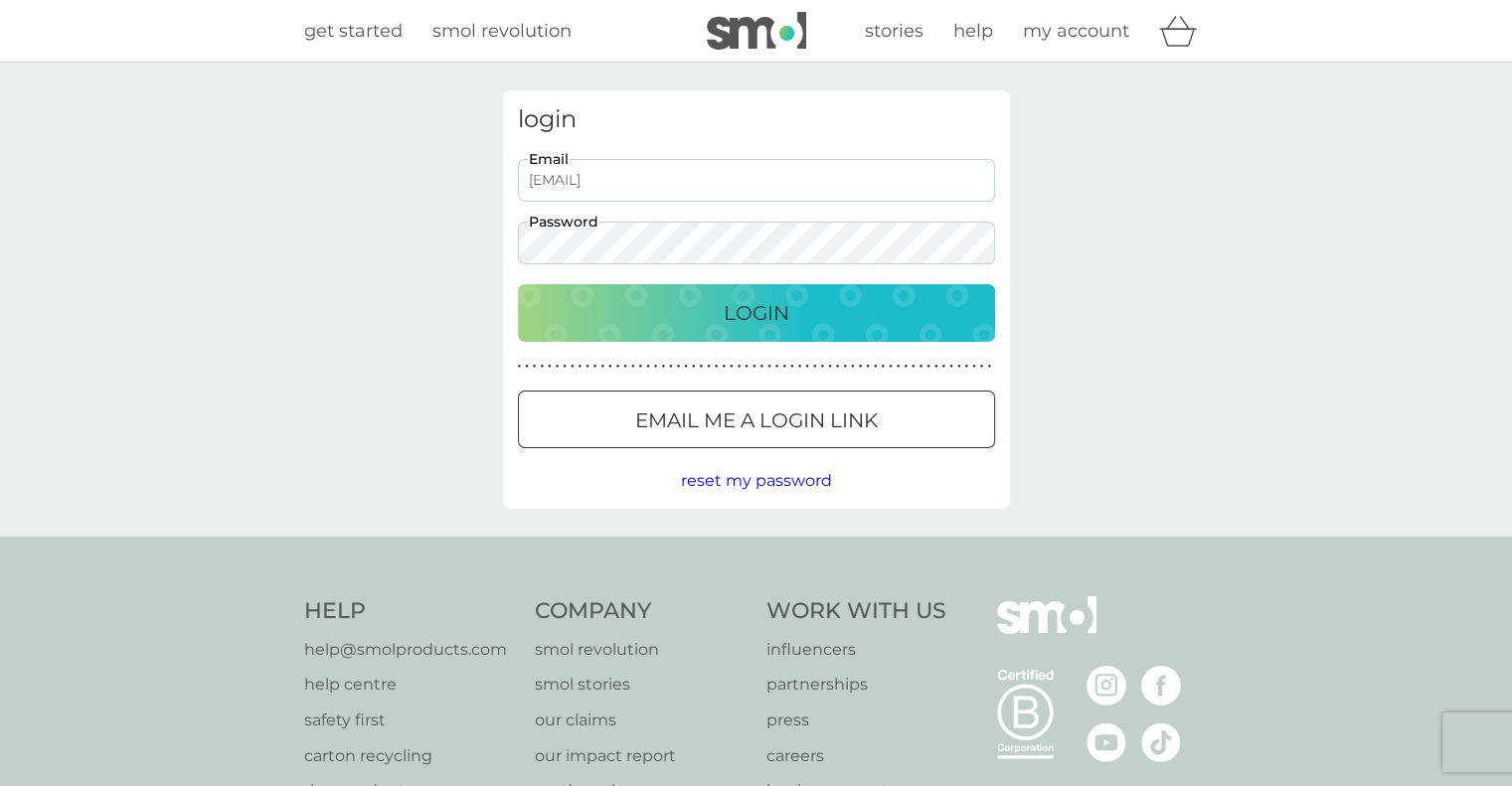 click on "Login" at bounding box center [756, 313] 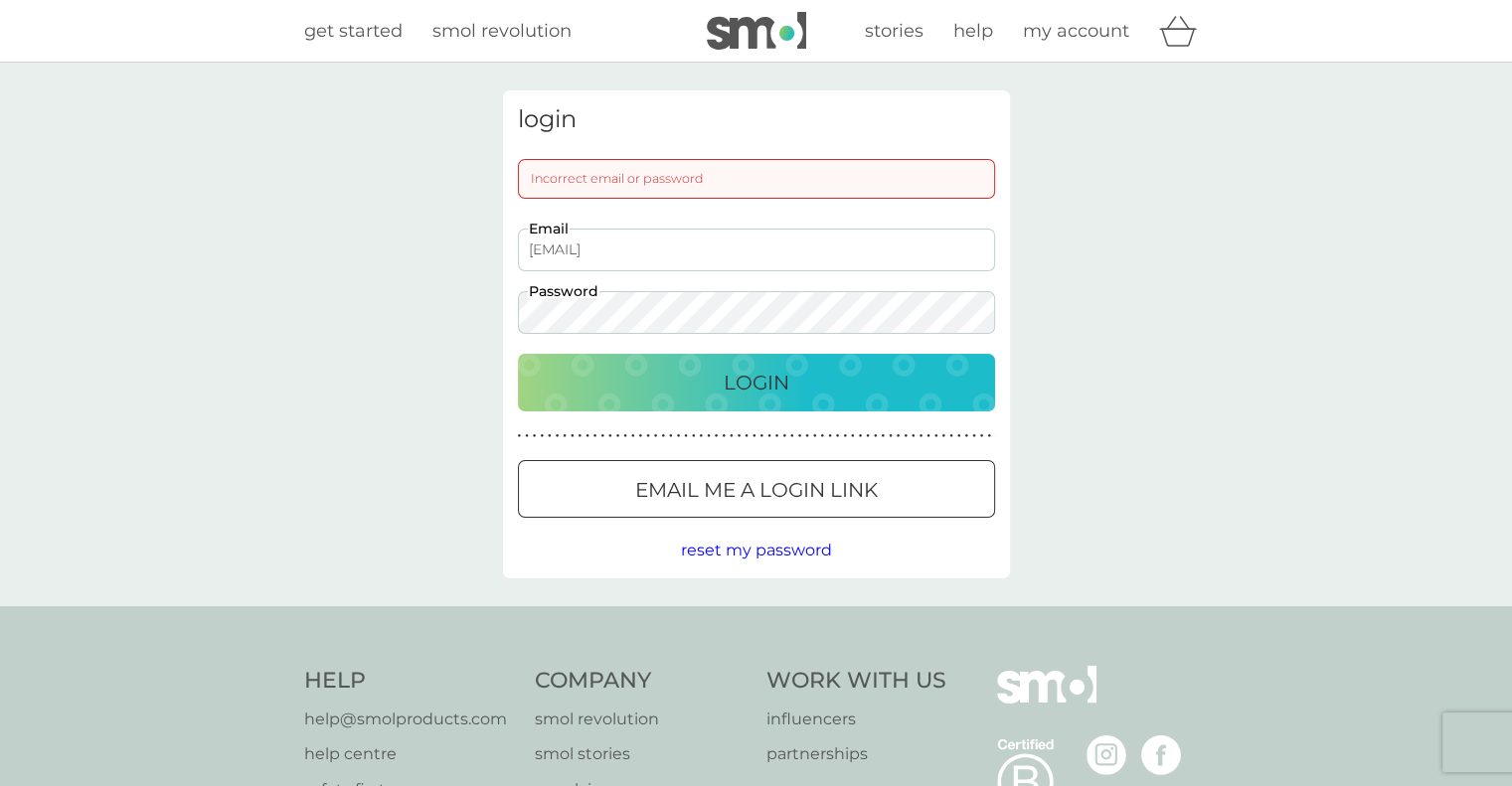 click on "login Incorrect email or password [EMAIL] Email Password Login ● ● ● ● ● ● ● ● ● ● ● ● ● ● ● ● ● ● ● ● ● ● ● ● ● ● ● ● ● ● ● ● ● ● ● ● ● ● ● ● ● ● ● ● ● ● ● ● ● ● ● ● ● ● ● ● ● ● ● ● ● ● ● ● ● ● ● ● ● ● ● Email me a login link reset my password" at bounding box center [756, 334] 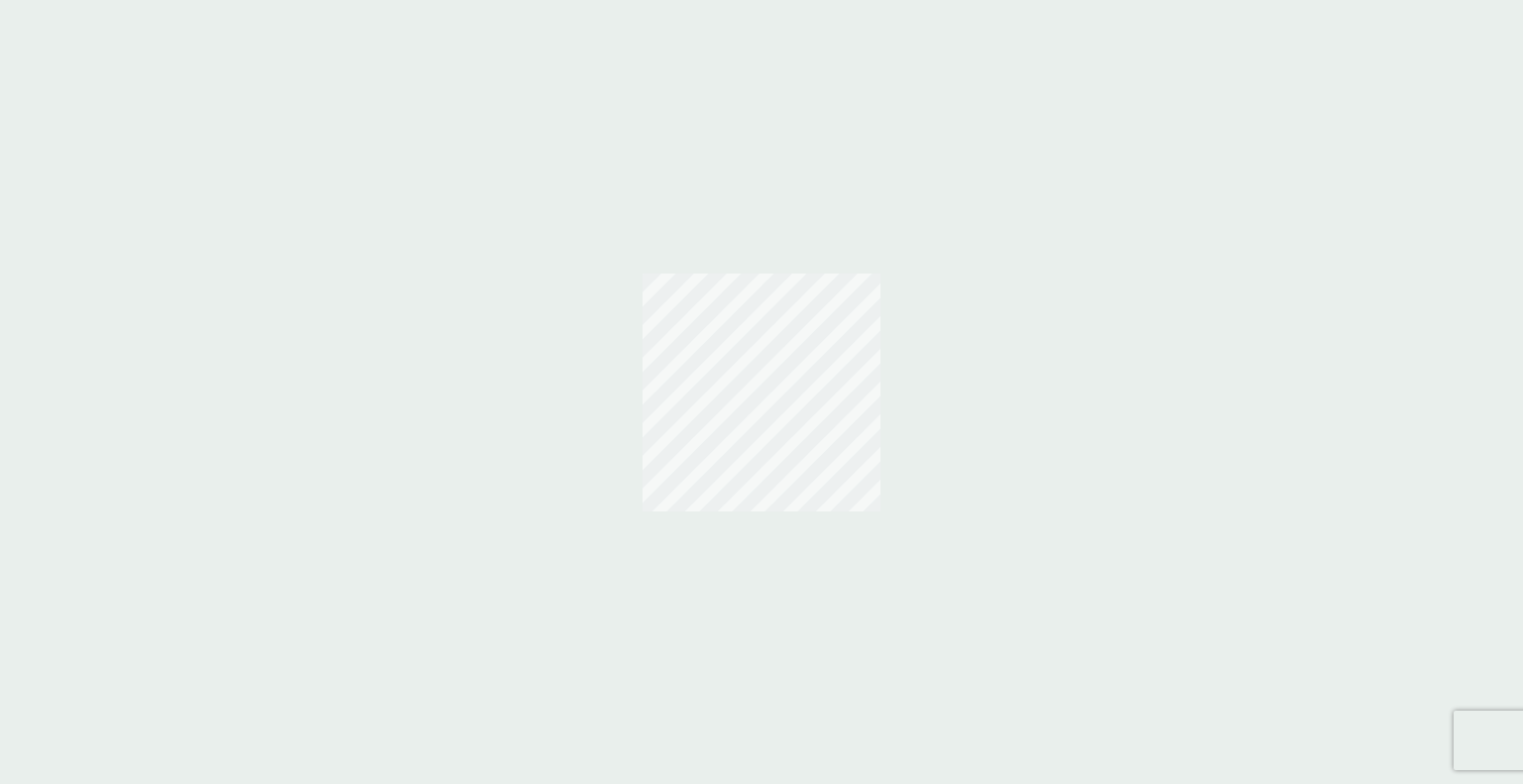 scroll, scrollTop: 0, scrollLeft: 0, axis: both 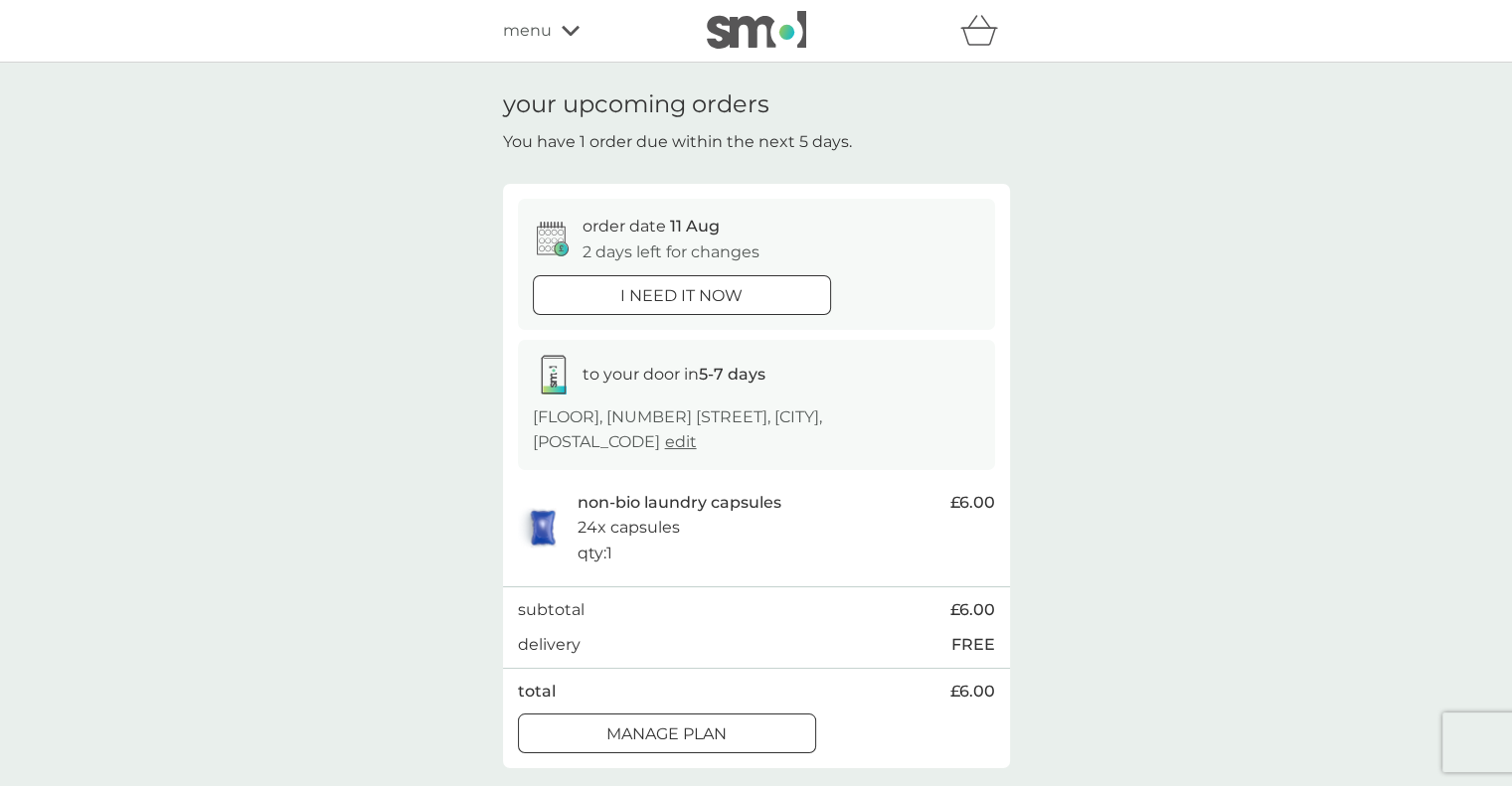 click on "i need it now" at bounding box center (681, 296) 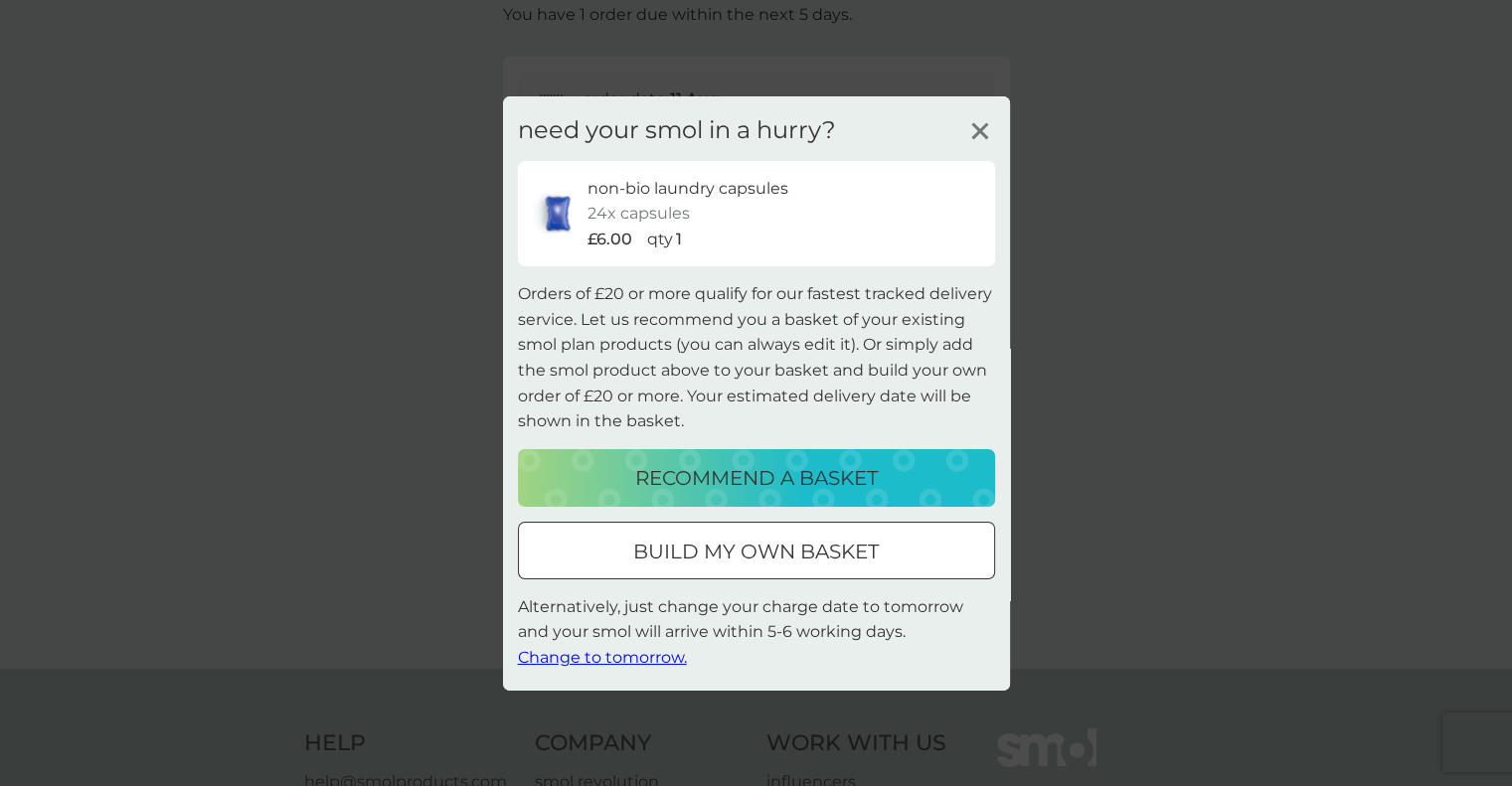 scroll, scrollTop: 165, scrollLeft: 0, axis: vertical 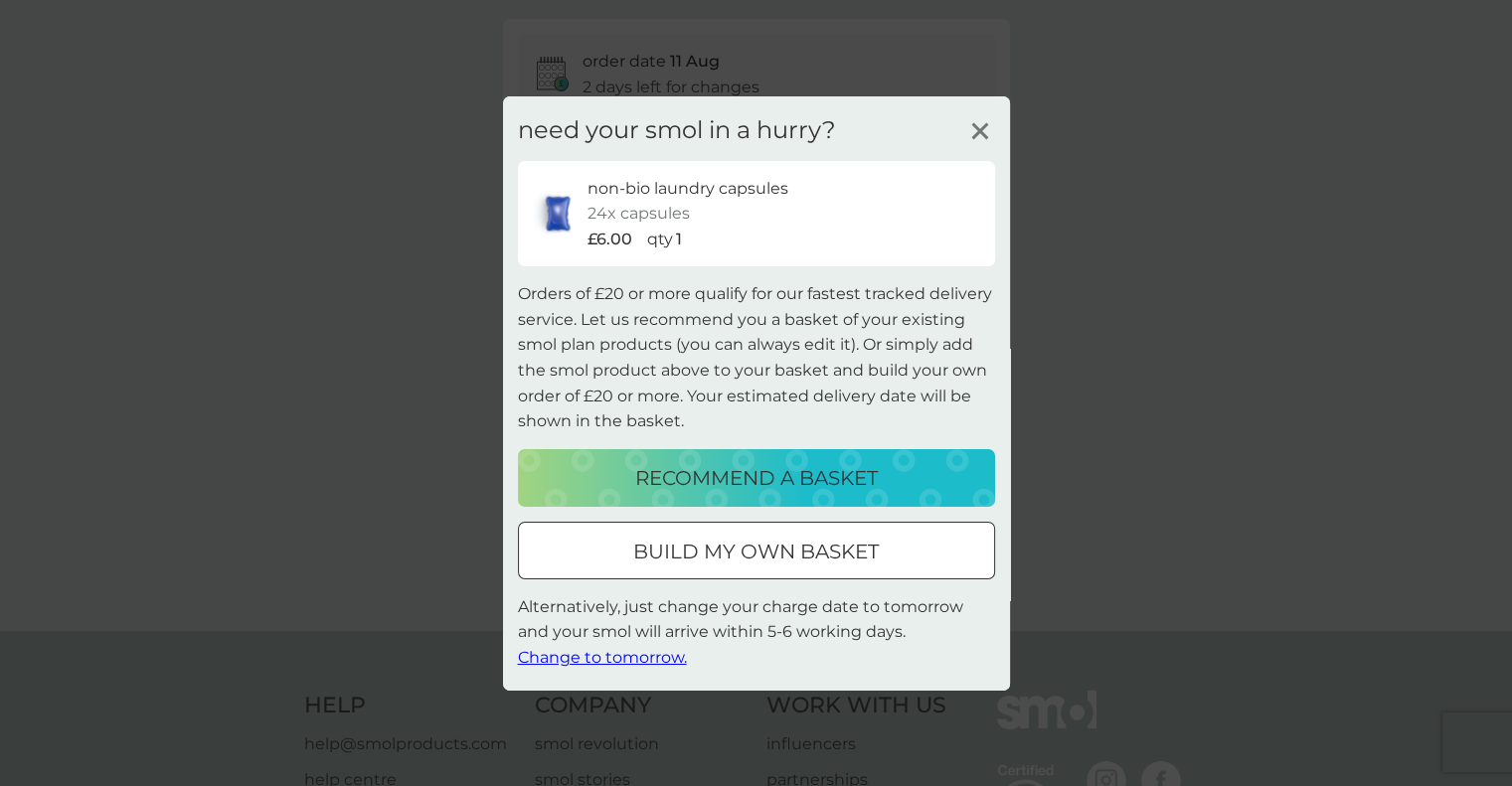 click 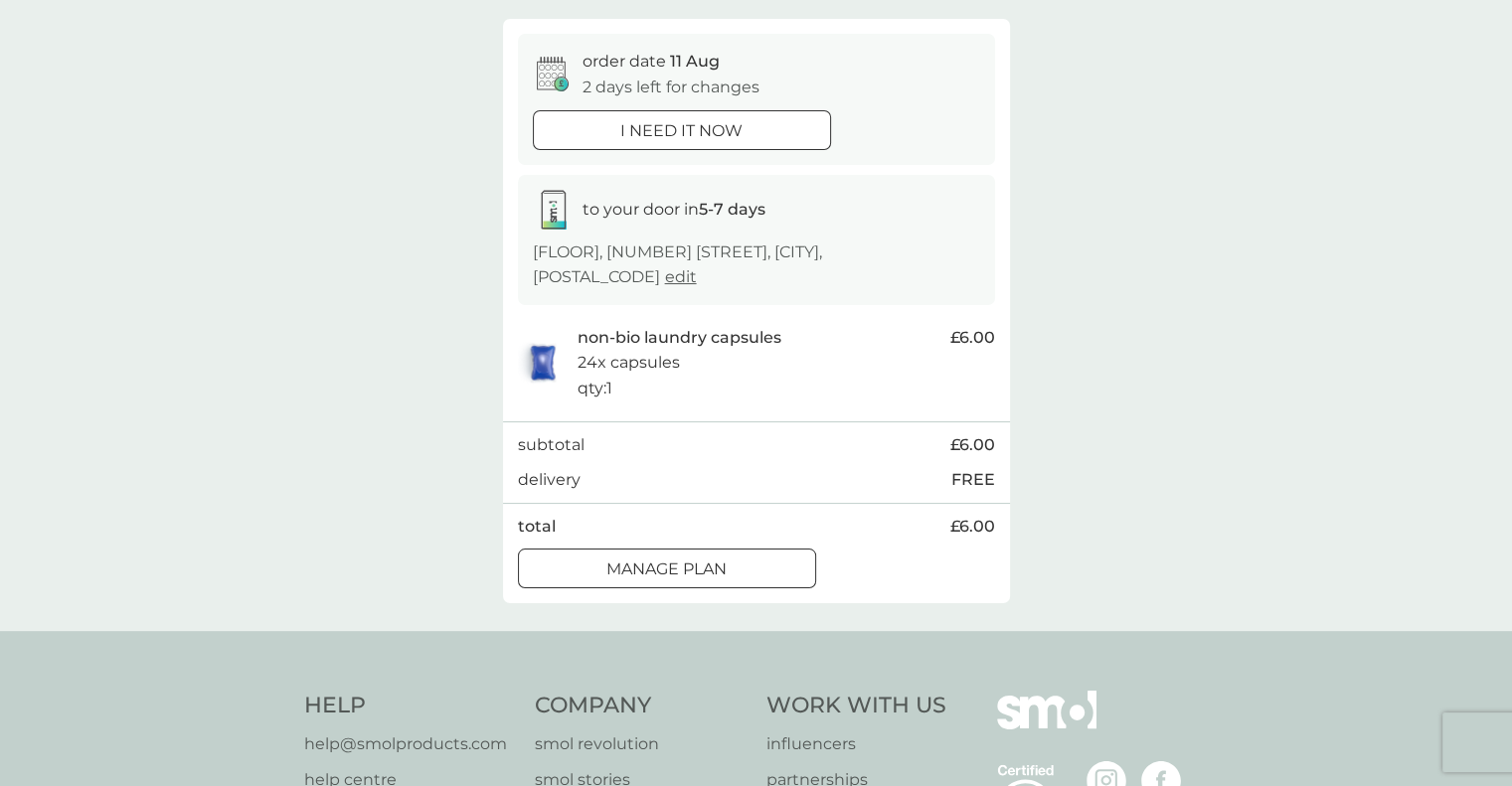 click on "edit" at bounding box center (681, 276) 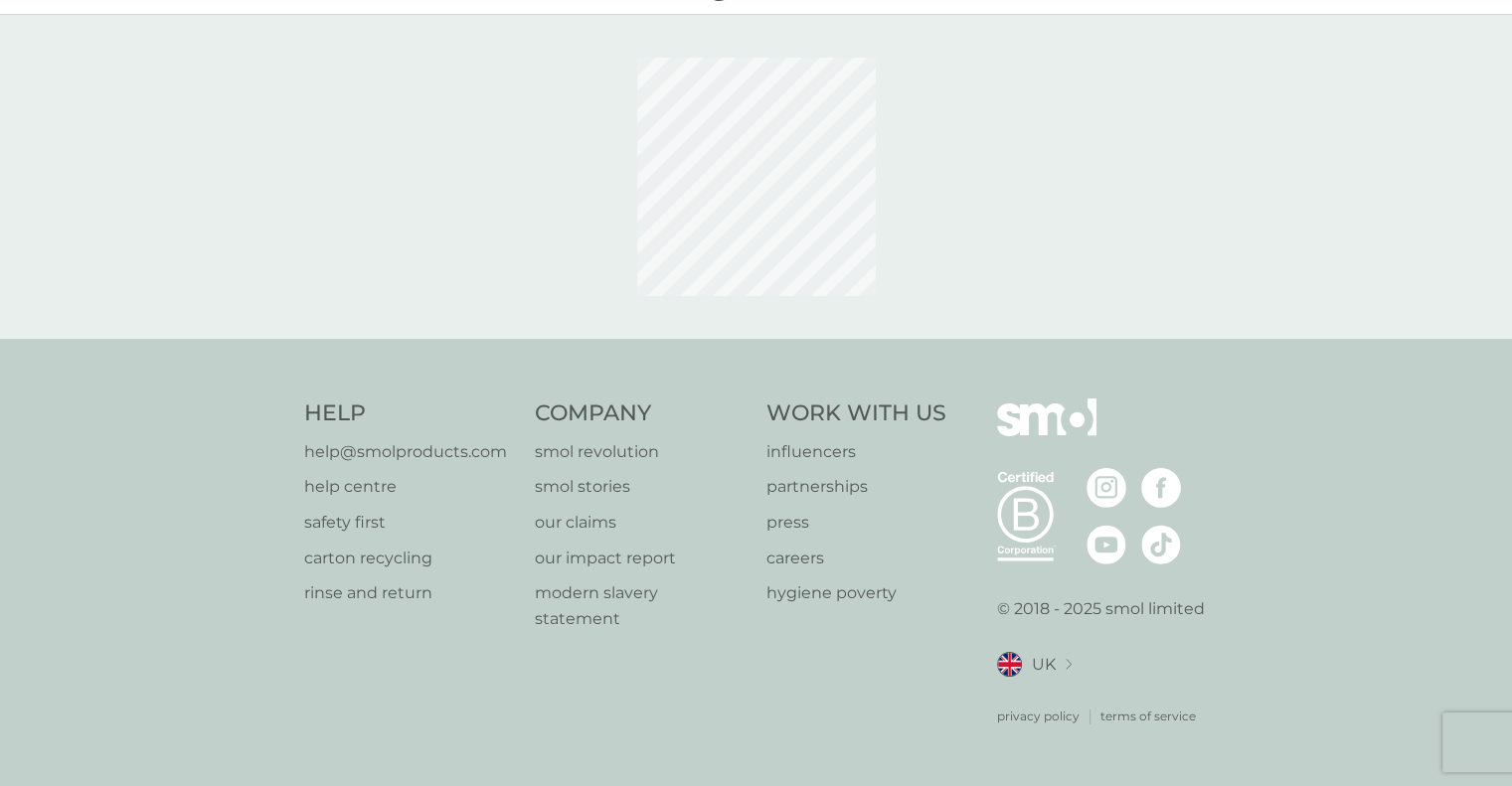 scroll, scrollTop: 0, scrollLeft: 0, axis: both 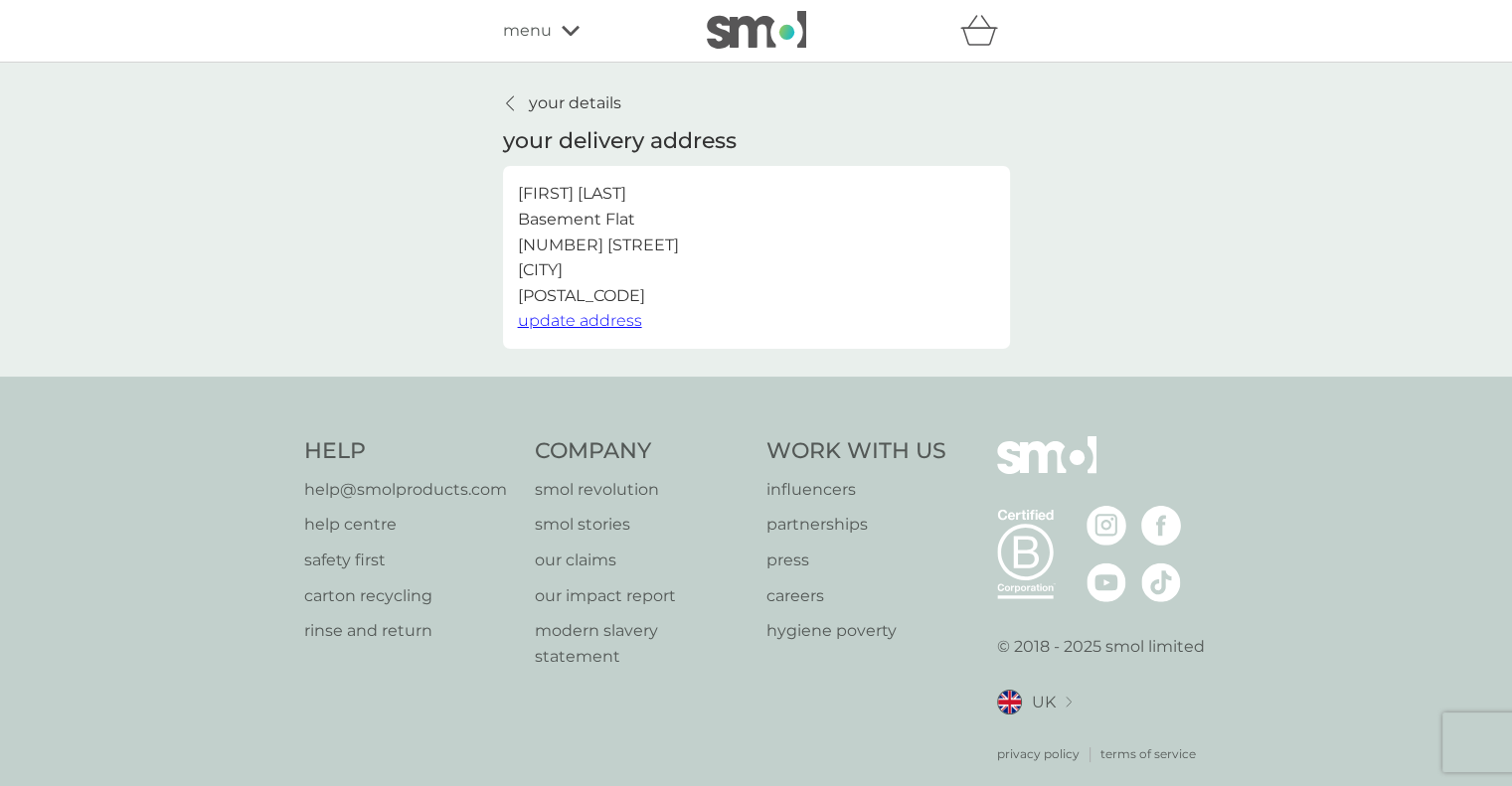 click on "your details" at bounding box center [575, 103] 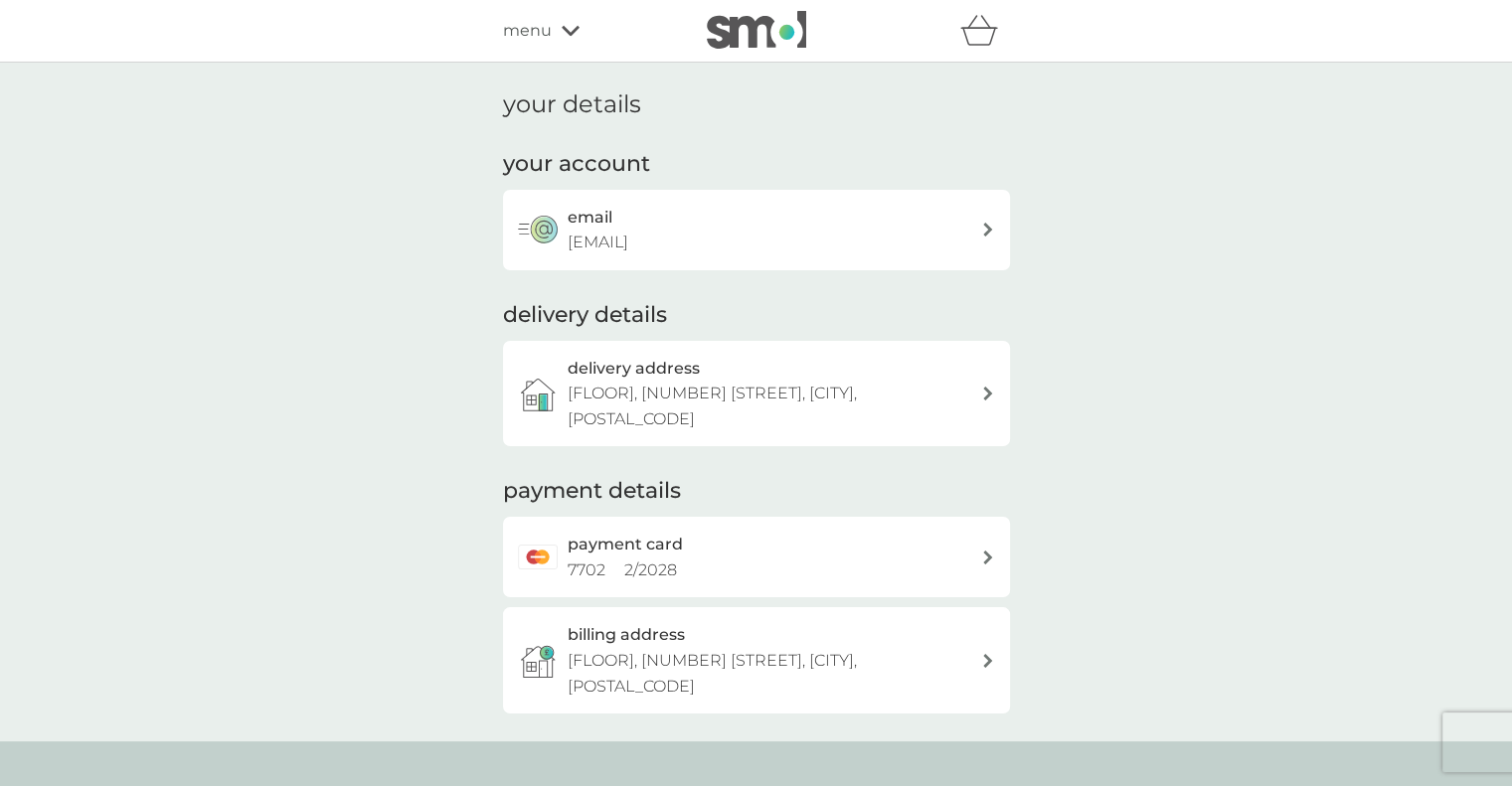click on "menu" at bounding box center [588, 31] 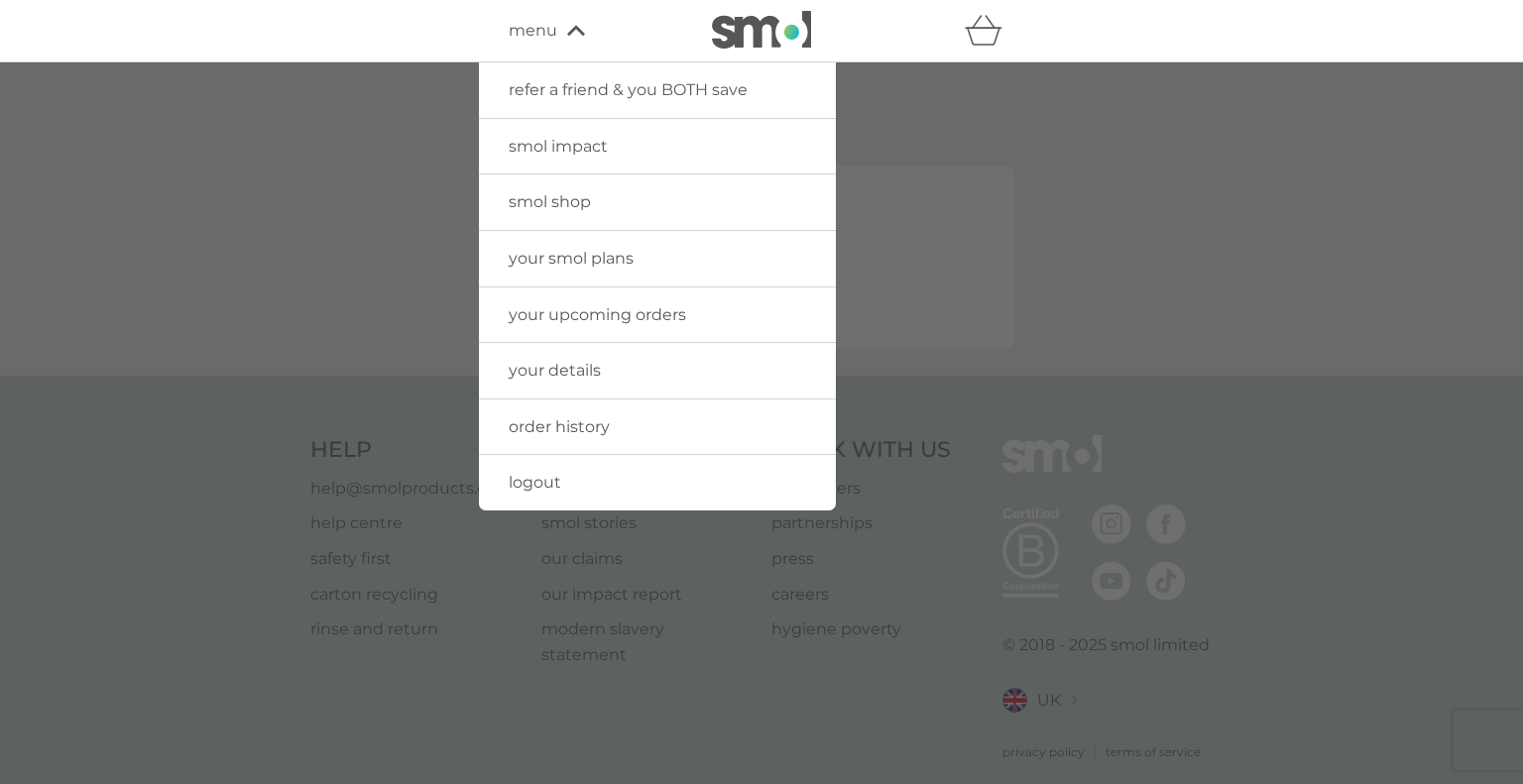 drag, startPoint x: 178, startPoint y: 350, endPoint x: 179, endPoint y: 226, distance: 124.004 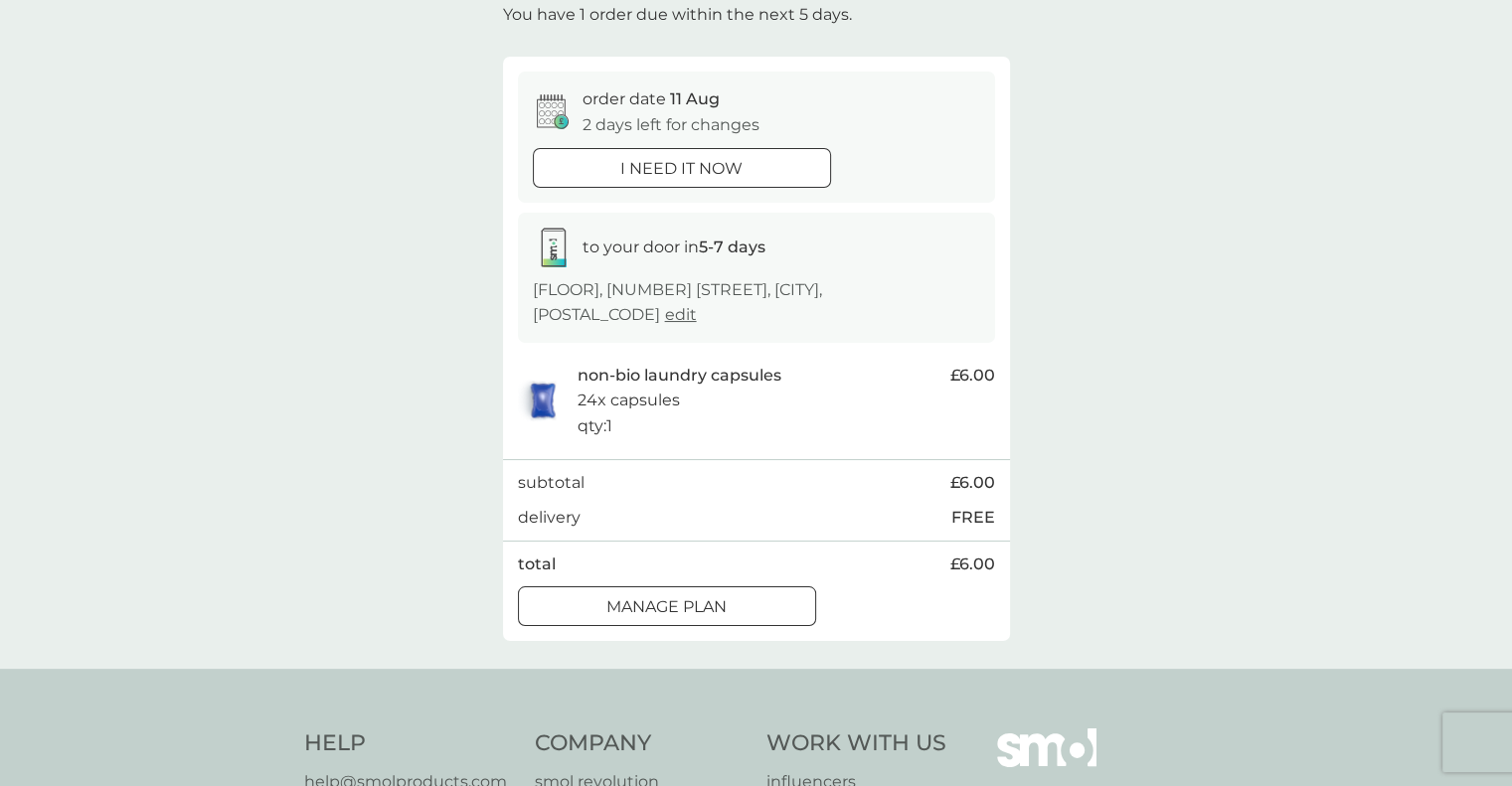 scroll, scrollTop: 165, scrollLeft: 0, axis: vertical 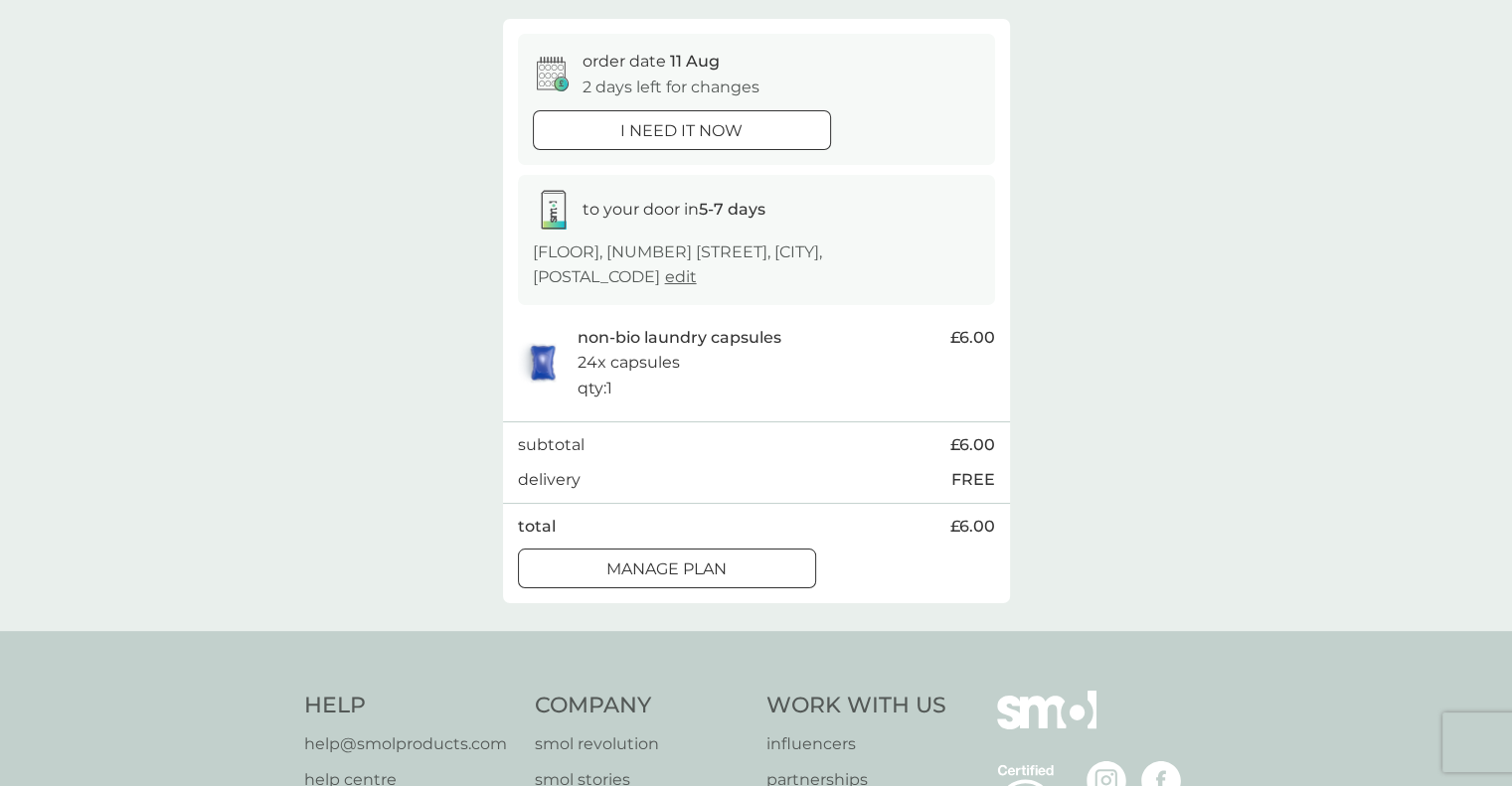 click on "Manage plan" at bounding box center [667, 569] 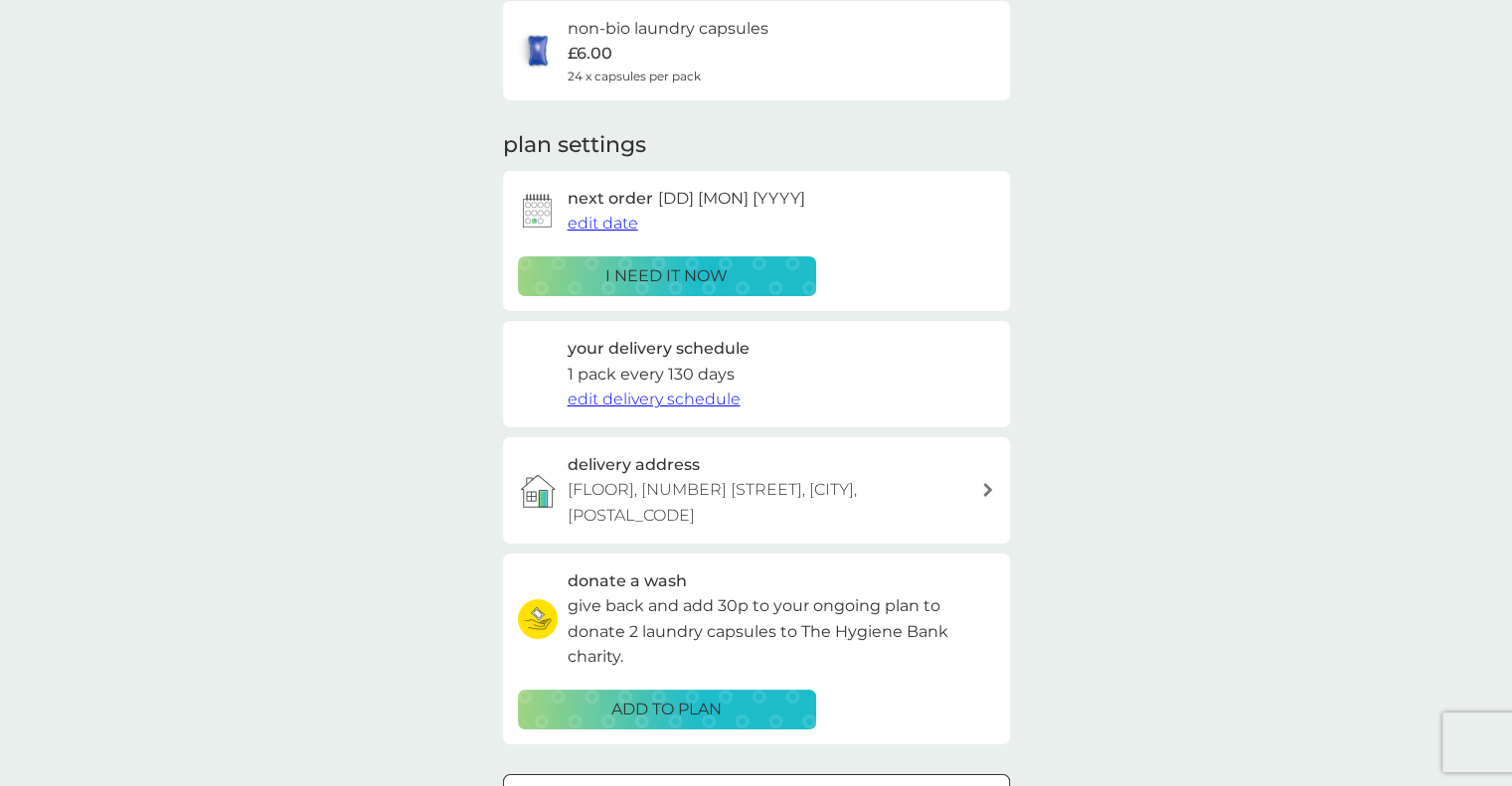 scroll, scrollTop: 0, scrollLeft: 0, axis: both 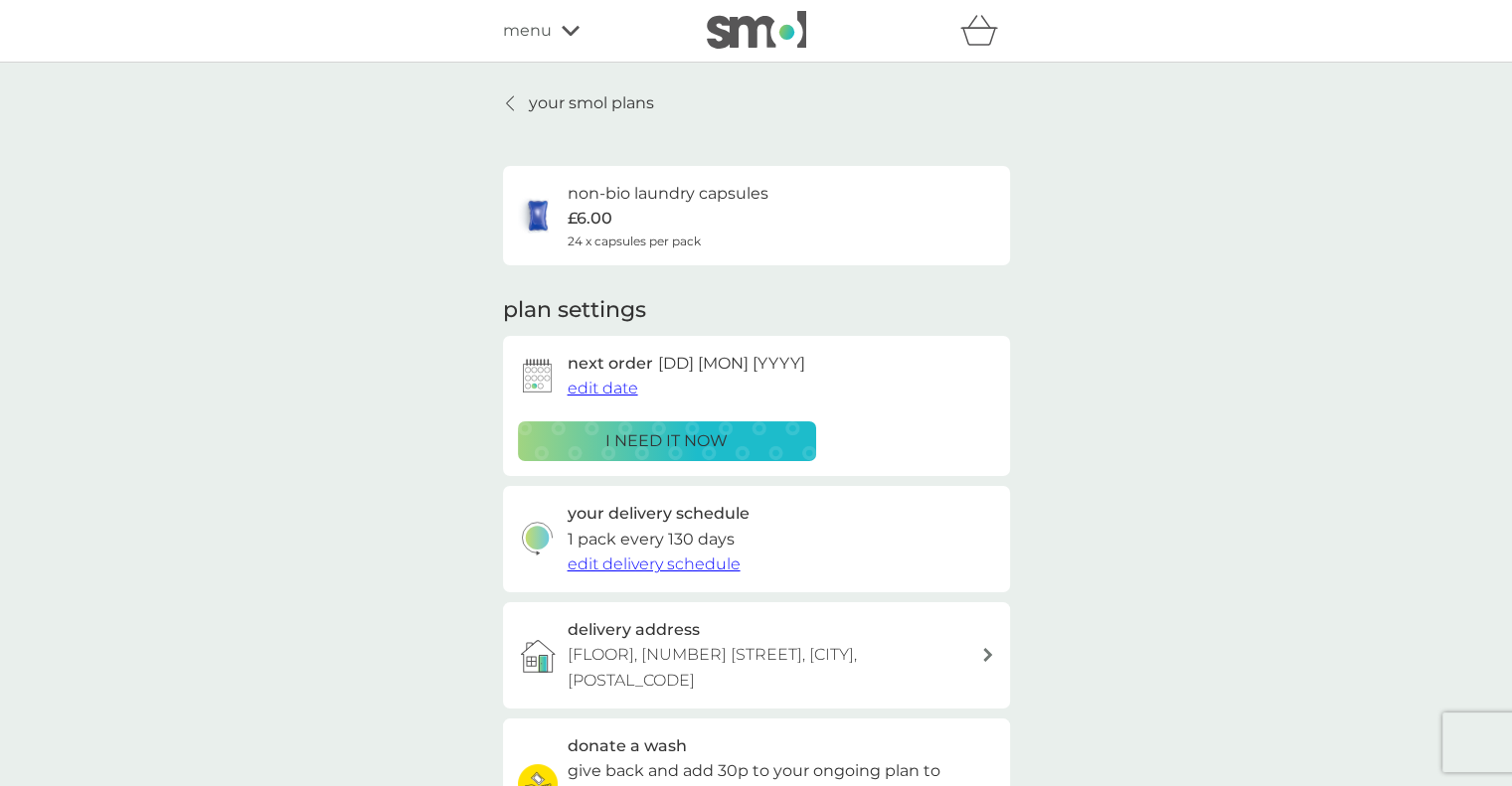 click on "edit date" at bounding box center (602, 388) 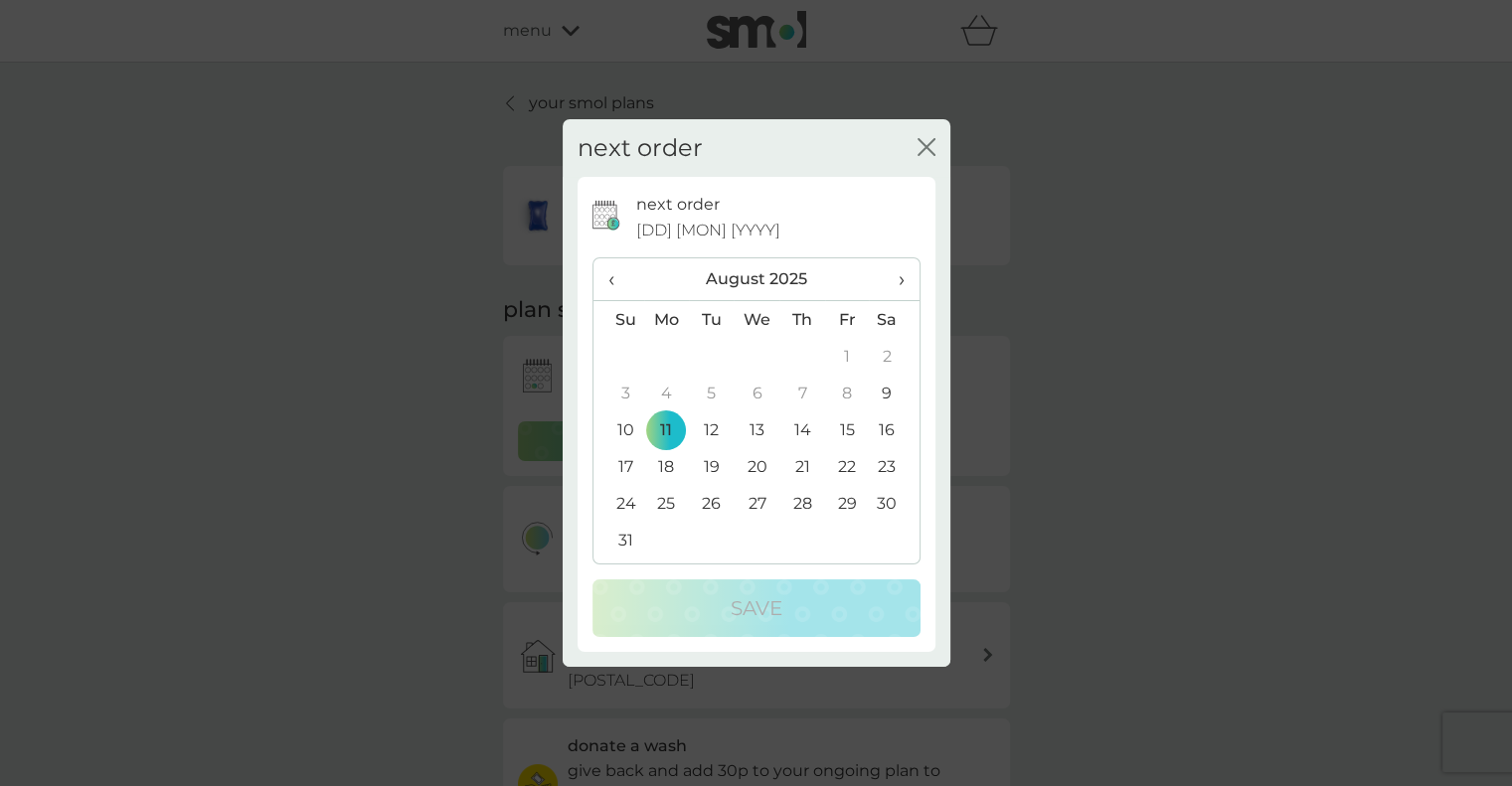 click on "9" at bounding box center [894, 393] 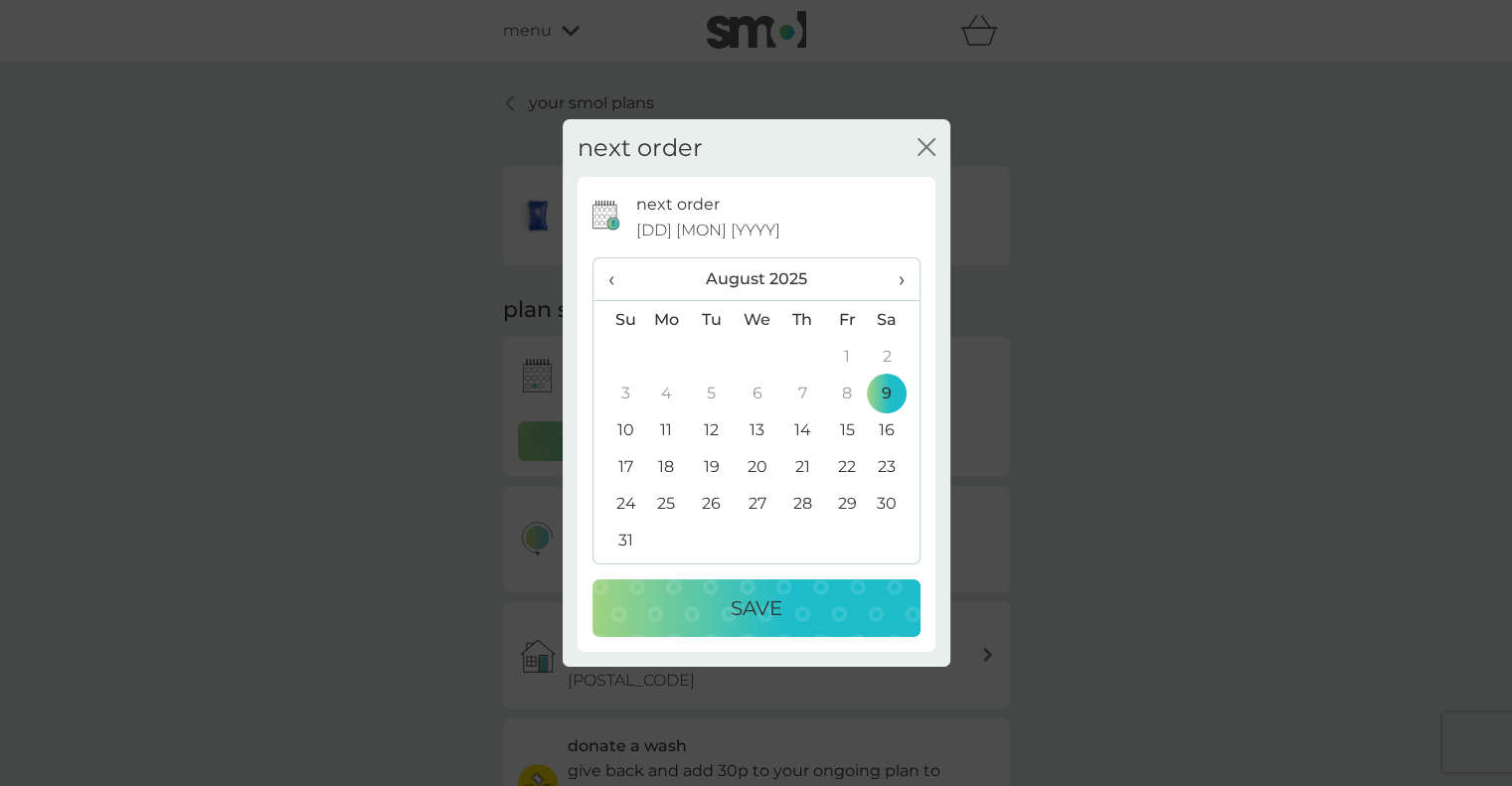 click on "Save" at bounding box center [756, 608] 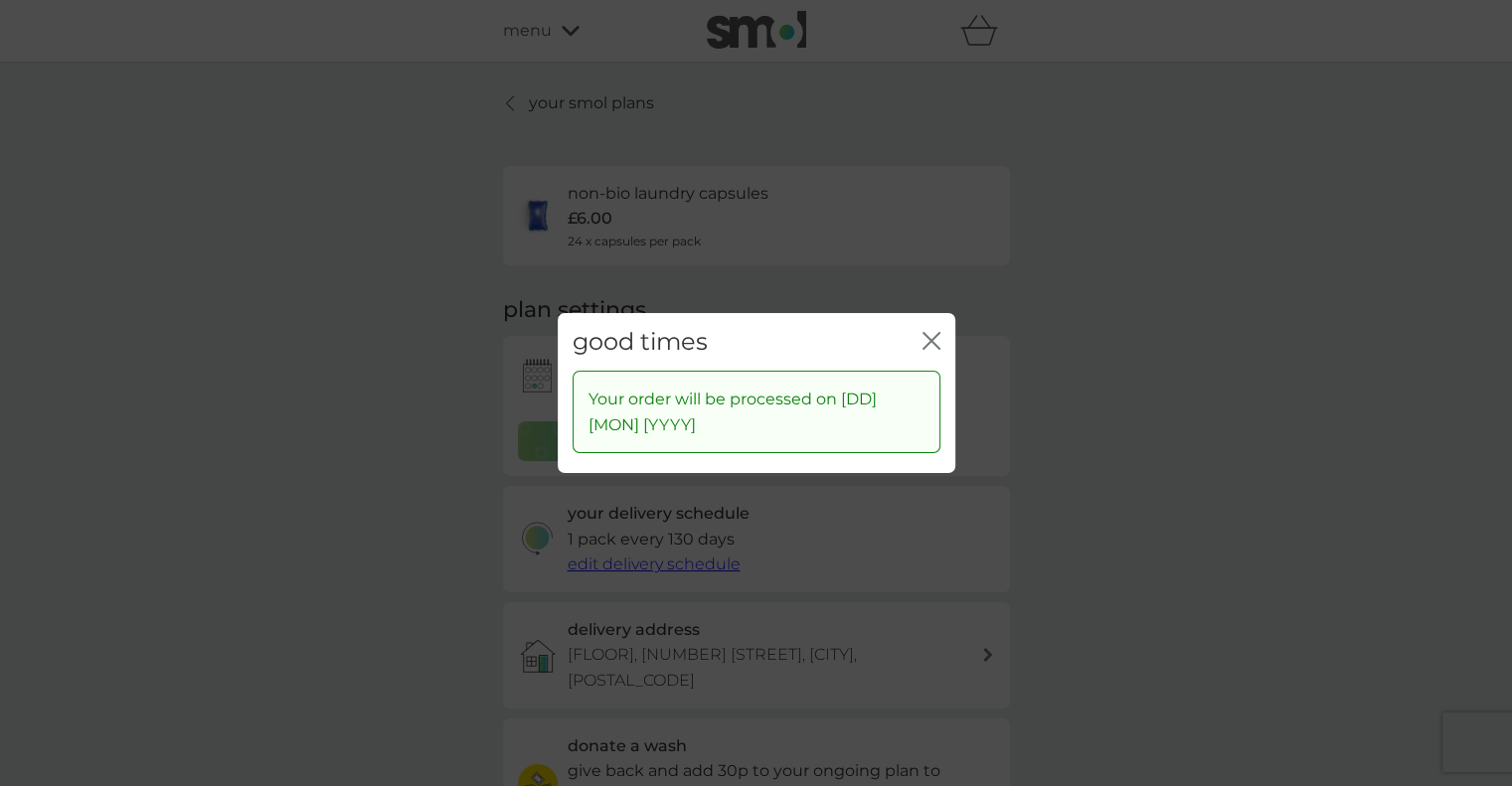 click on "close" 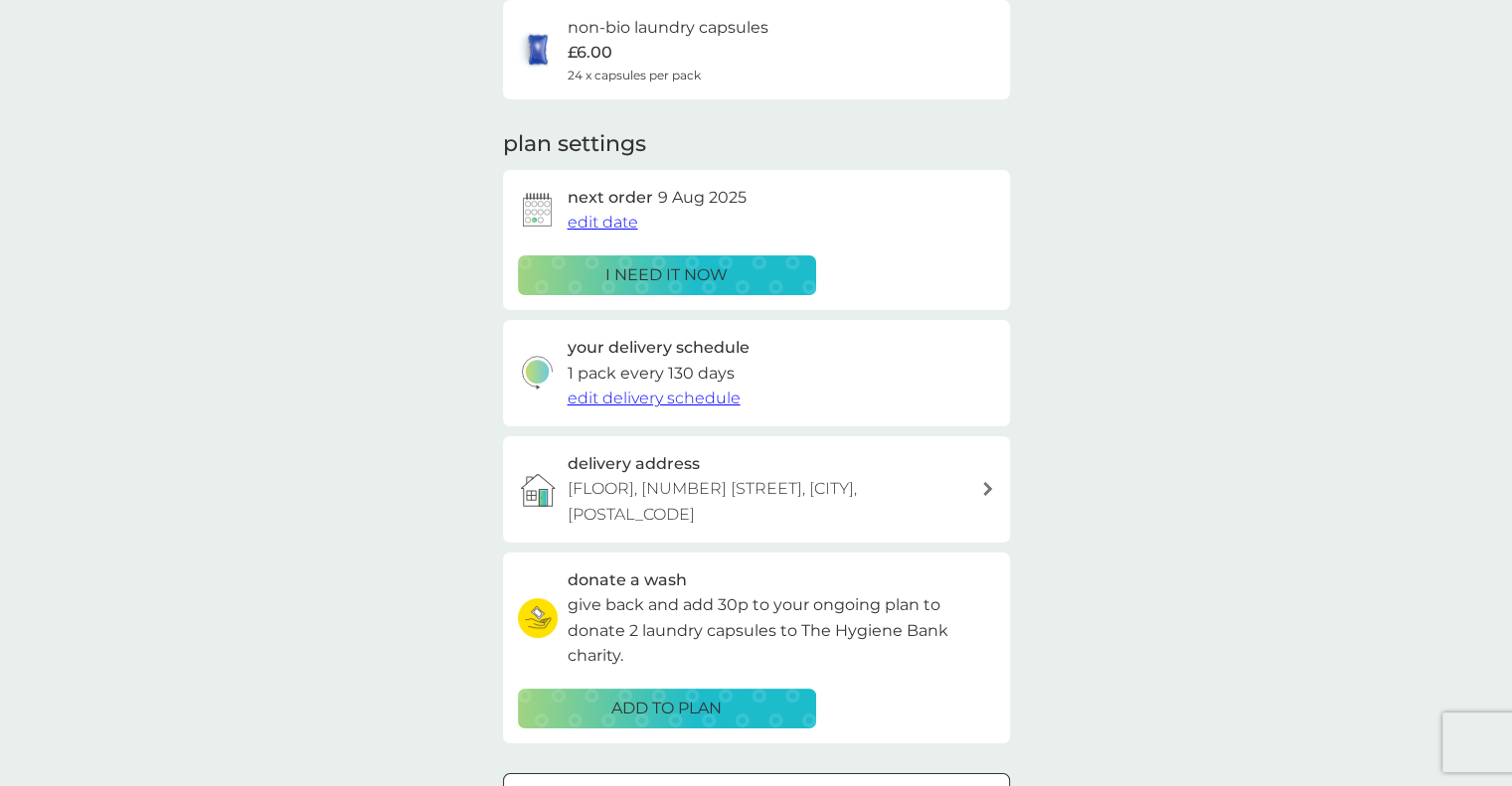 scroll, scrollTop: 331, scrollLeft: 0, axis: vertical 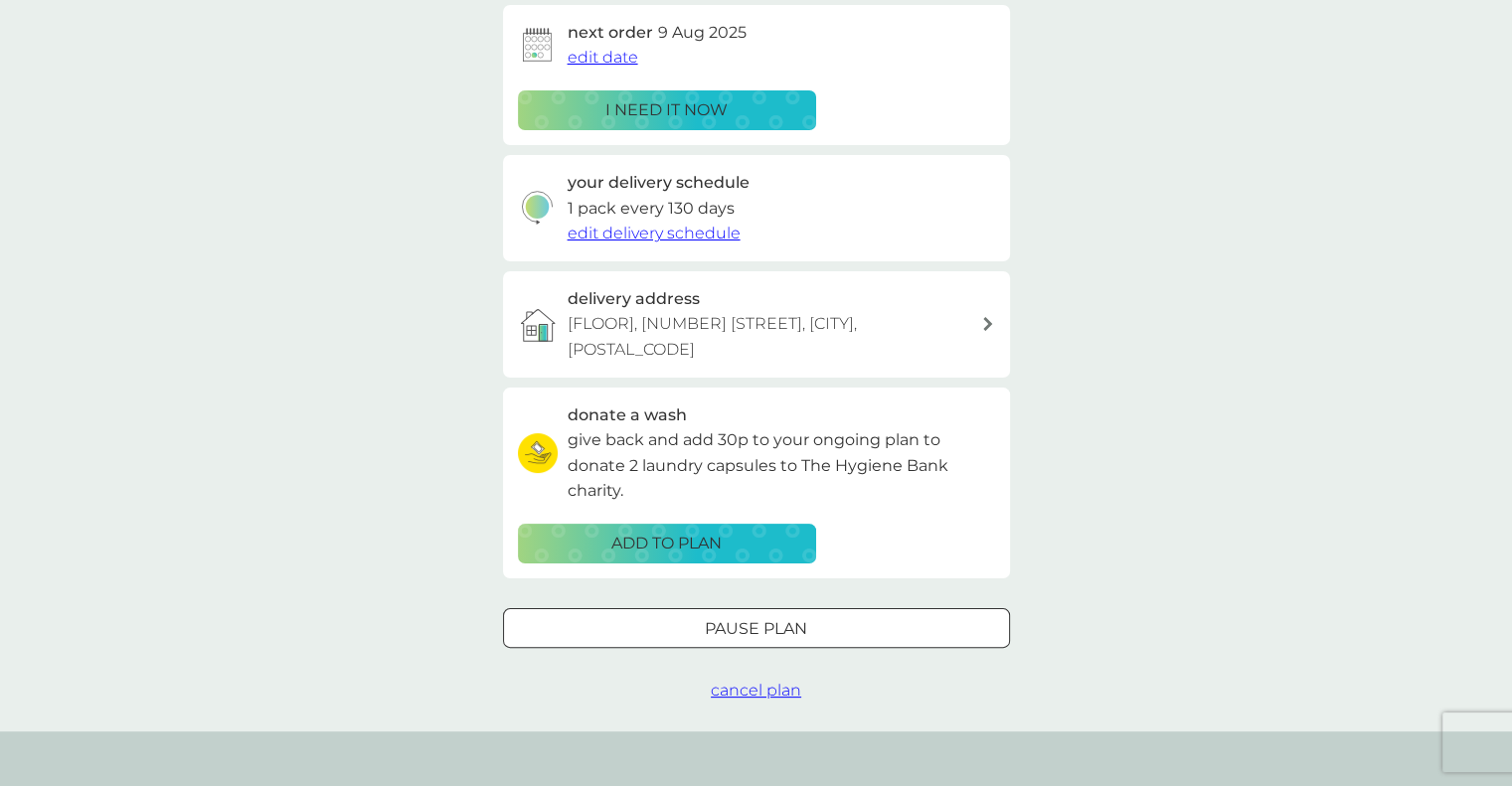 click on "edit delivery schedule" at bounding box center (654, 233) 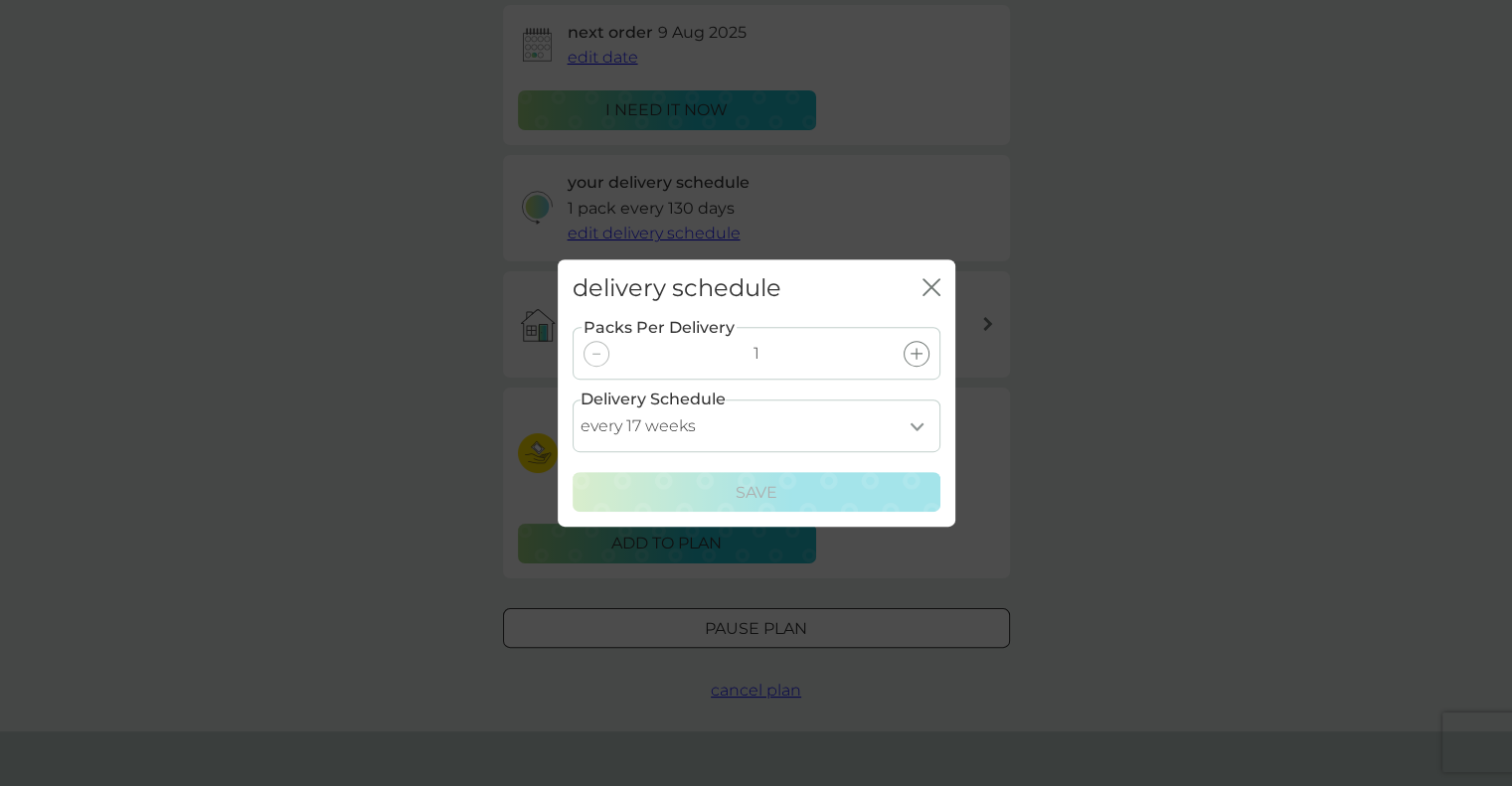 click on "every 1 week every 2 weeks every 3 weeks every 4 weeks every 5 weeks every 6 weeks every 7 weeks every 8 weeks every 9 weeks every 10 weeks every 11 weeks every 12 weeks every 13 weeks every 14 weeks every 15 weeks every 16 weeks every 17 weeks" at bounding box center [756, 425] 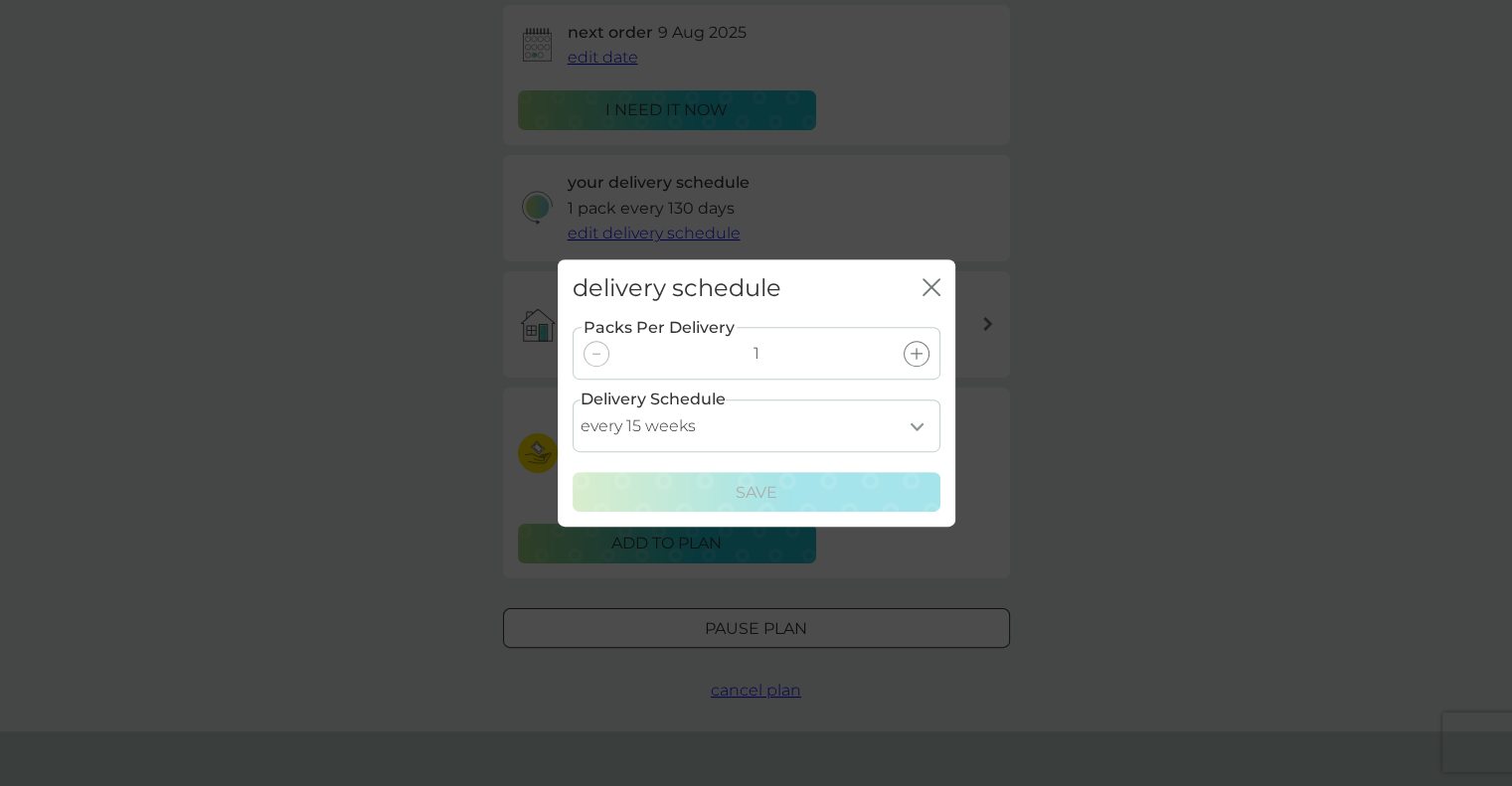 click on "every 1 week every 2 weeks every 3 weeks every 4 weeks every 5 weeks every 6 weeks every 7 weeks every 8 weeks every 9 weeks every 10 weeks every 11 weeks every 12 weeks every 13 weeks every 14 weeks every 15 weeks every 16 weeks every 17 weeks" at bounding box center [756, 425] 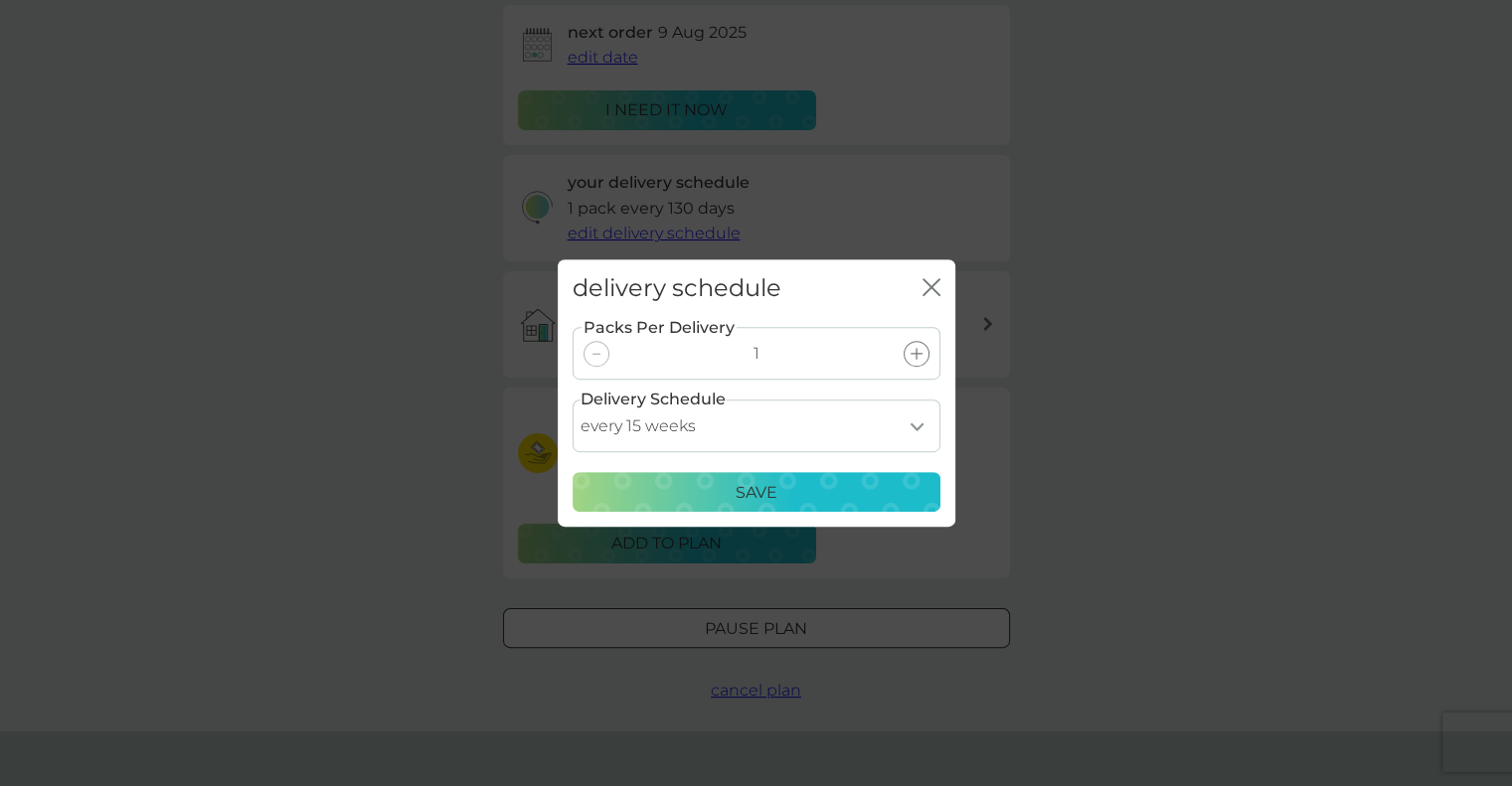 click on "Save" at bounding box center [756, 493] 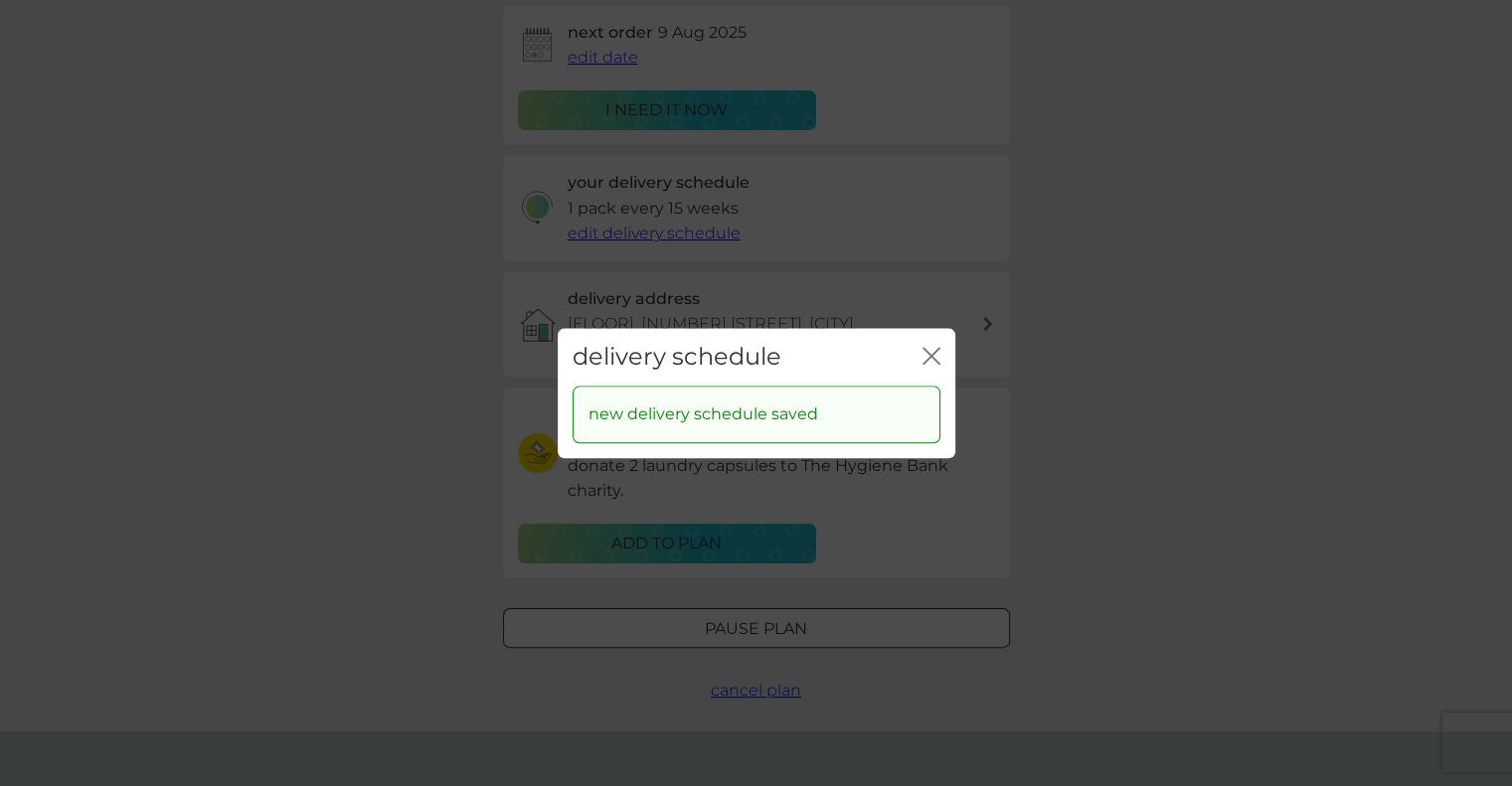 click 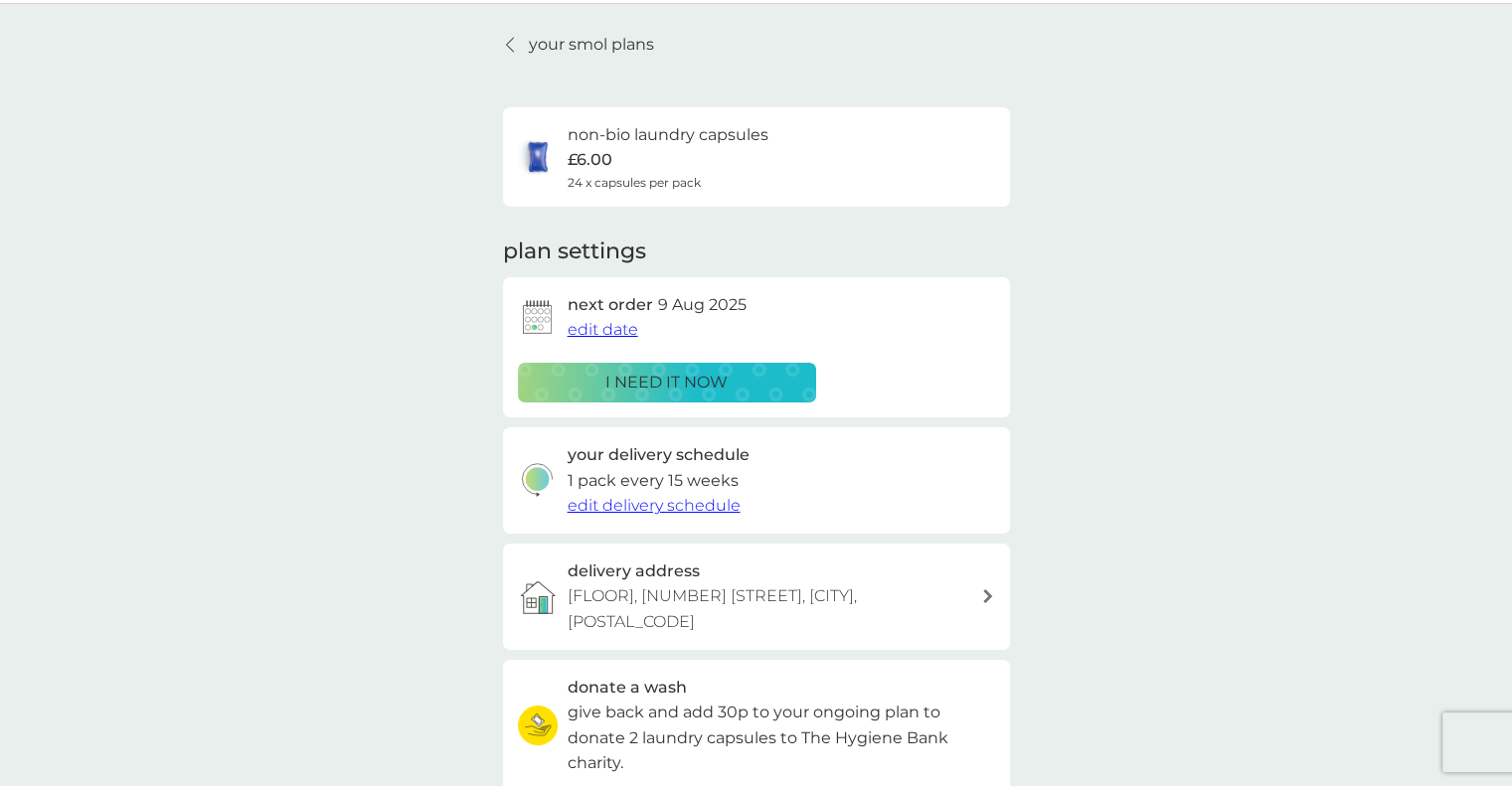 scroll, scrollTop: 0, scrollLeft: 0, axis: both 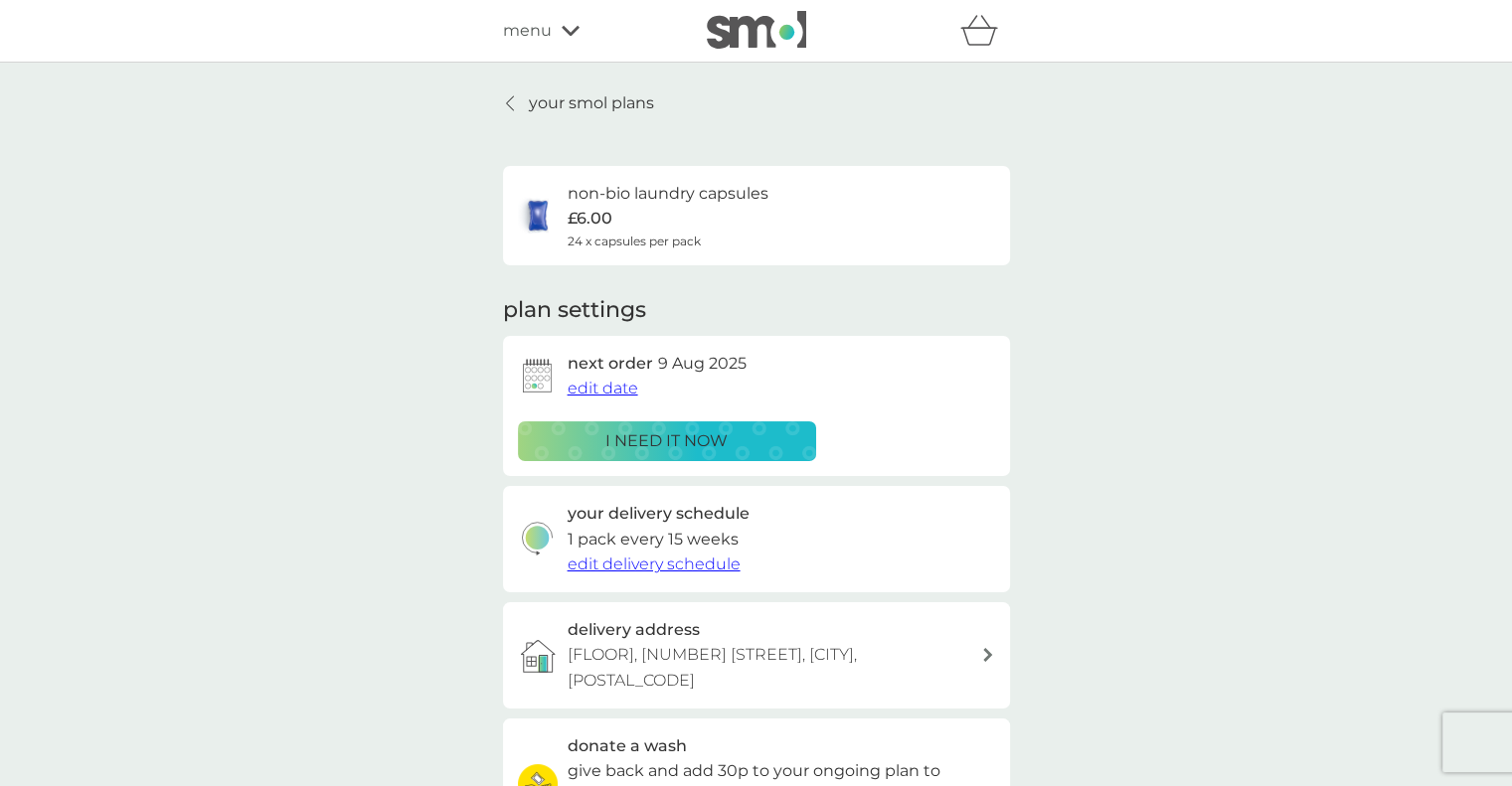 click on "your smol plans" at bounding box center [591, 103] 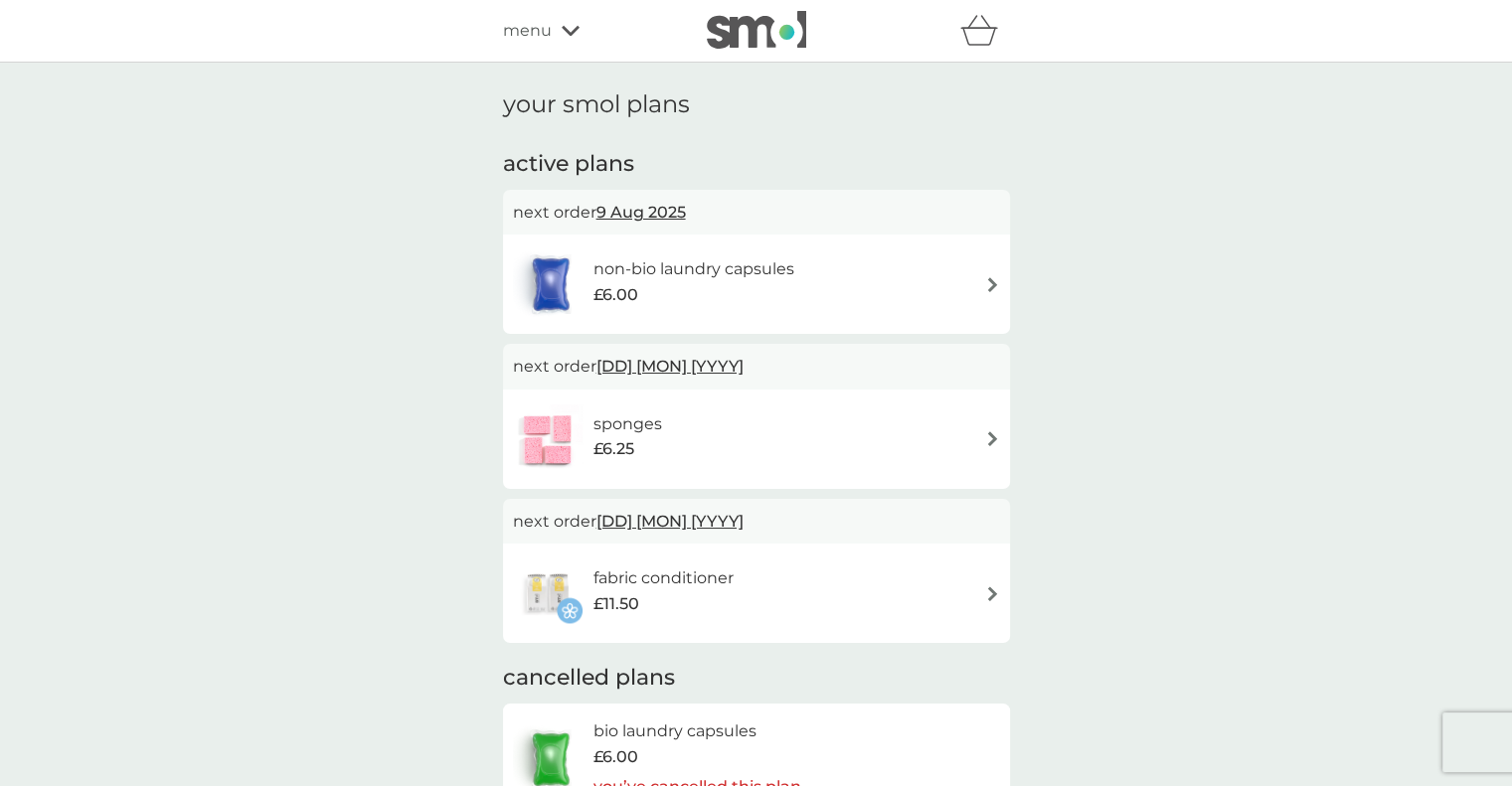 click at bounding box center (992, 593) 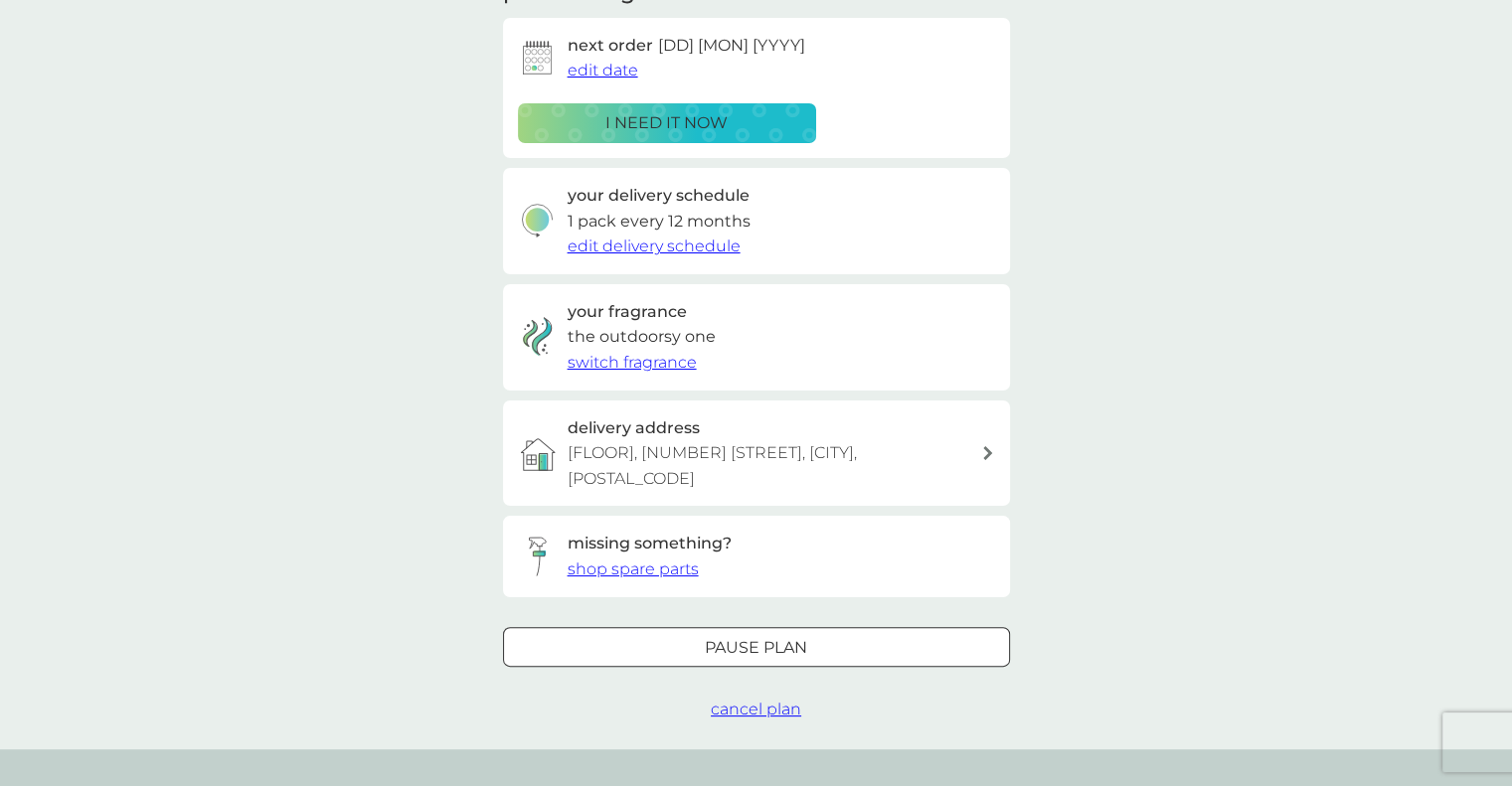 scroll, scrollTop: 497, scrollLeft: 0, axis: vertical 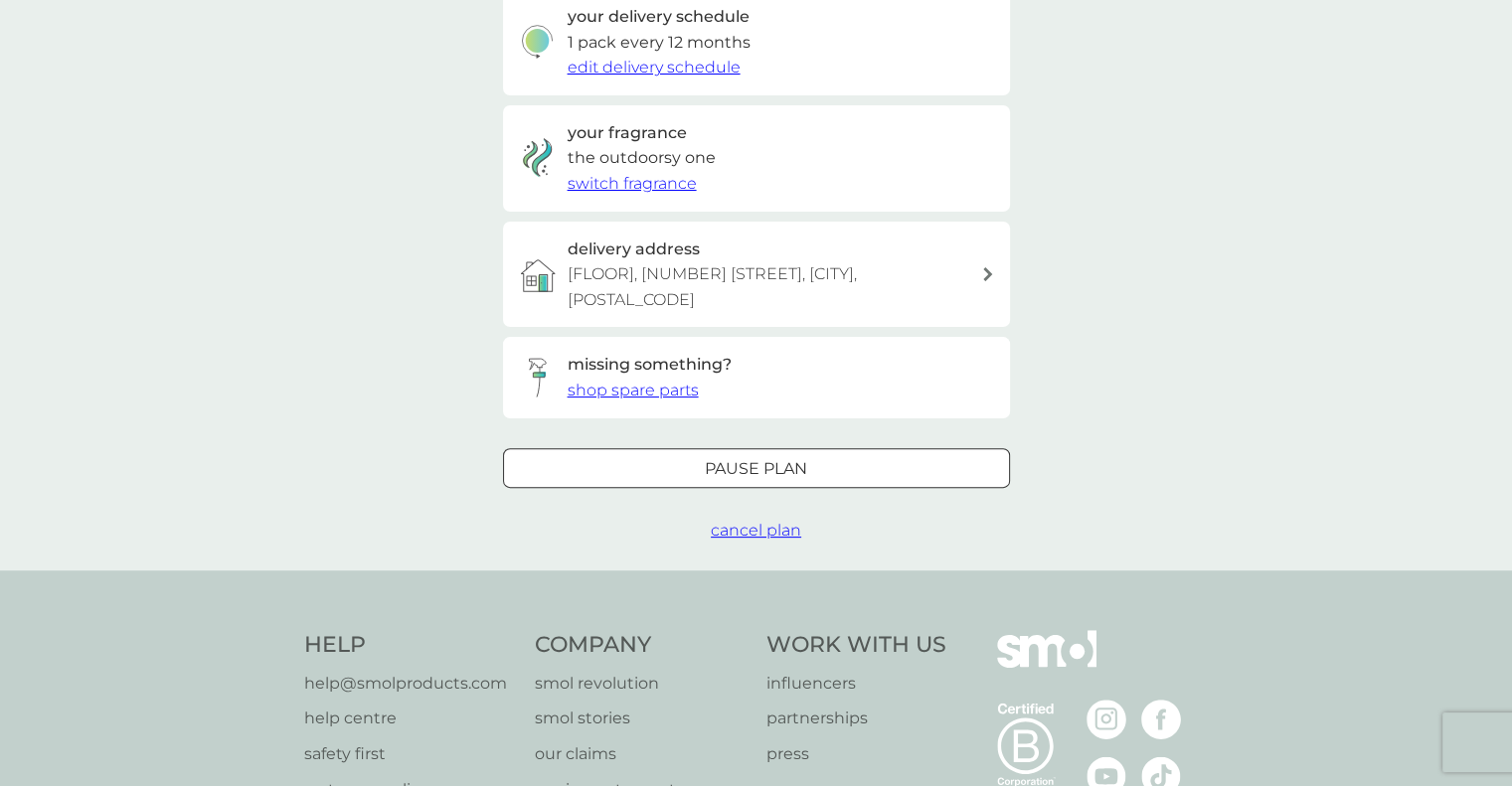 click at bounding box center (756, 468) 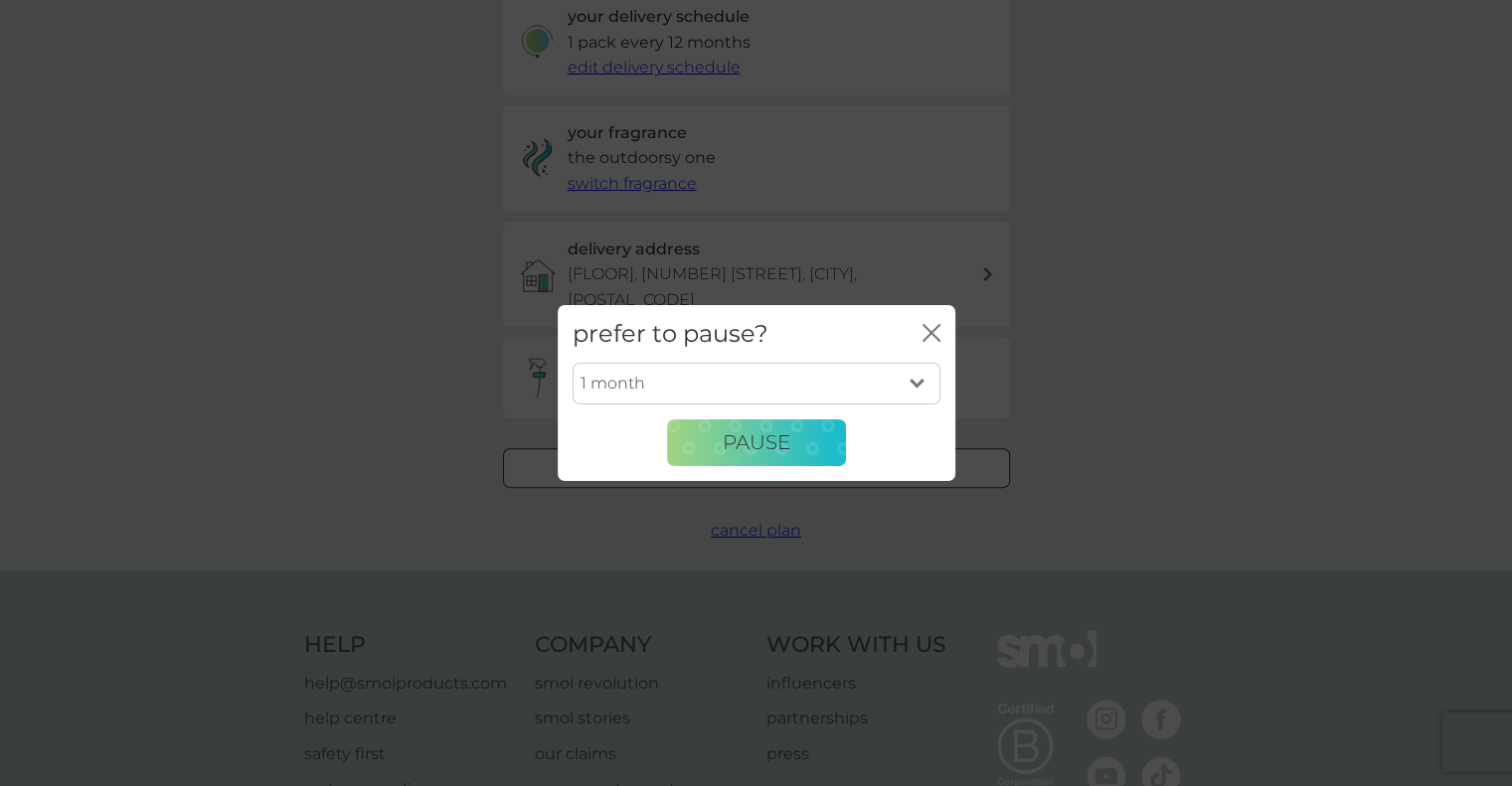 click on "1 month 2 months 3 months 4 months 5 months 6 months" at bounding box center (756, 384) 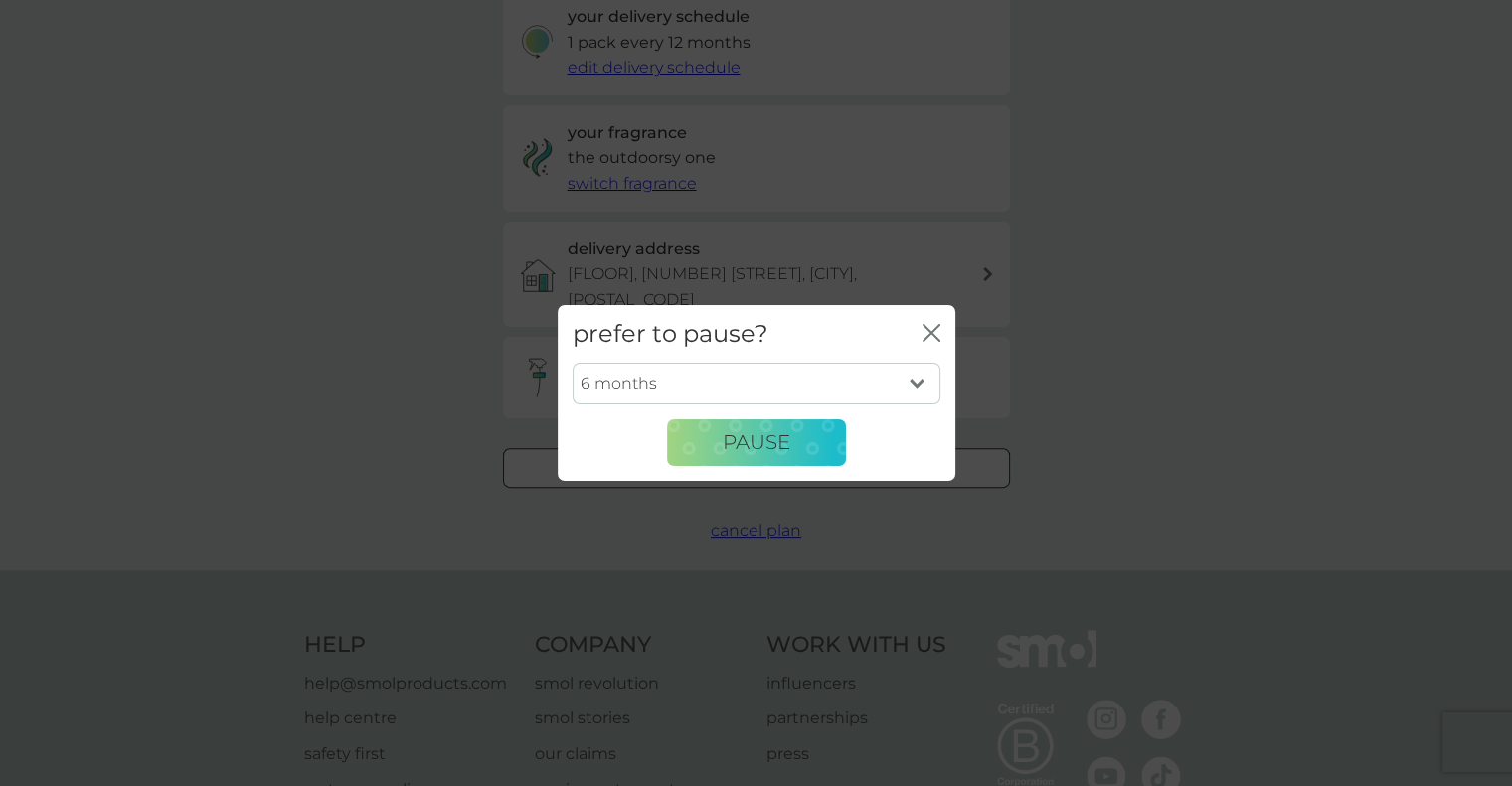 click on "1 month 2 months 3 months 4 months 5 months 6 months" at bounding box center (756, 384) 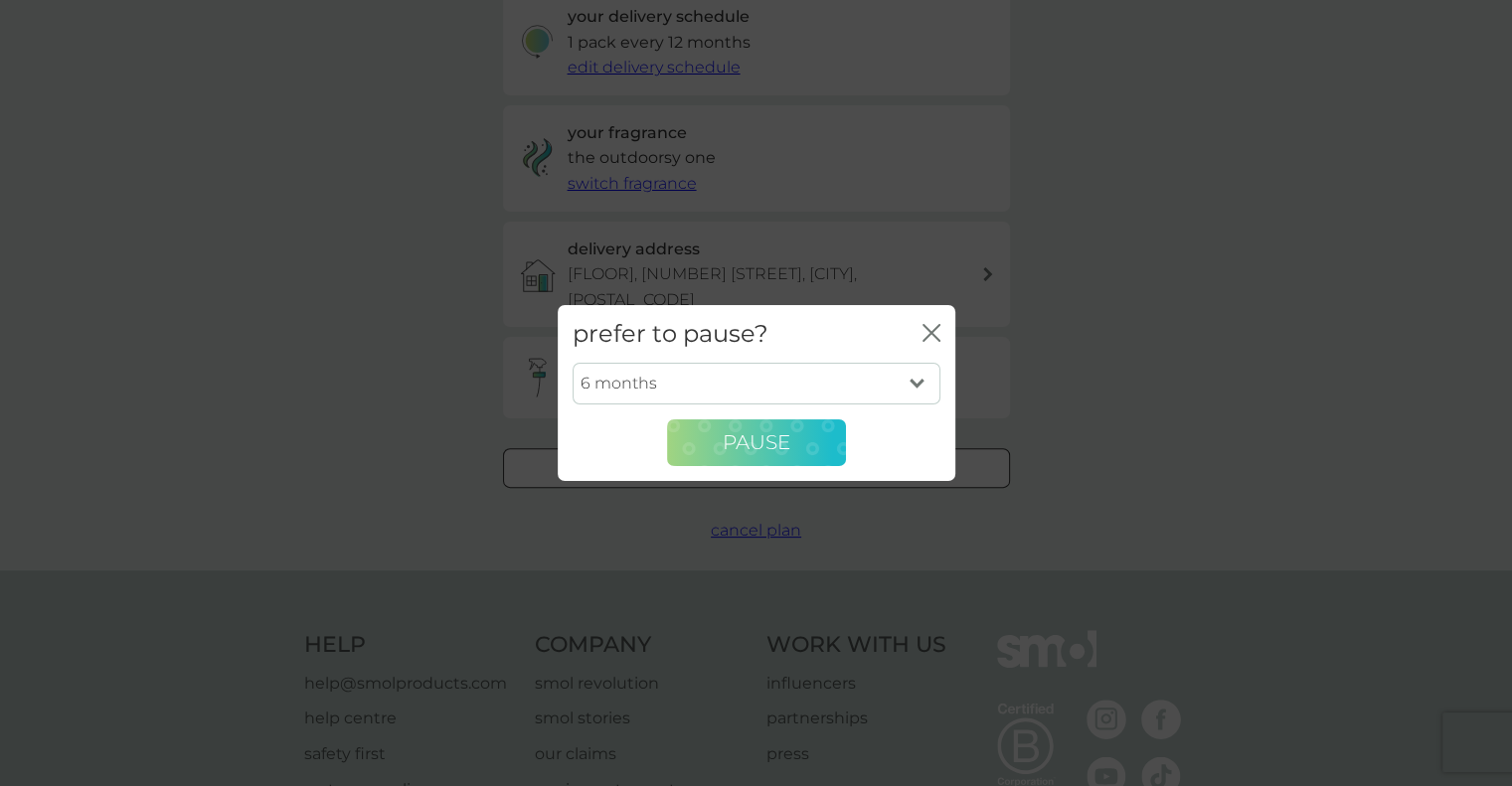 click on "Pause" at bounding box center (756, 442) 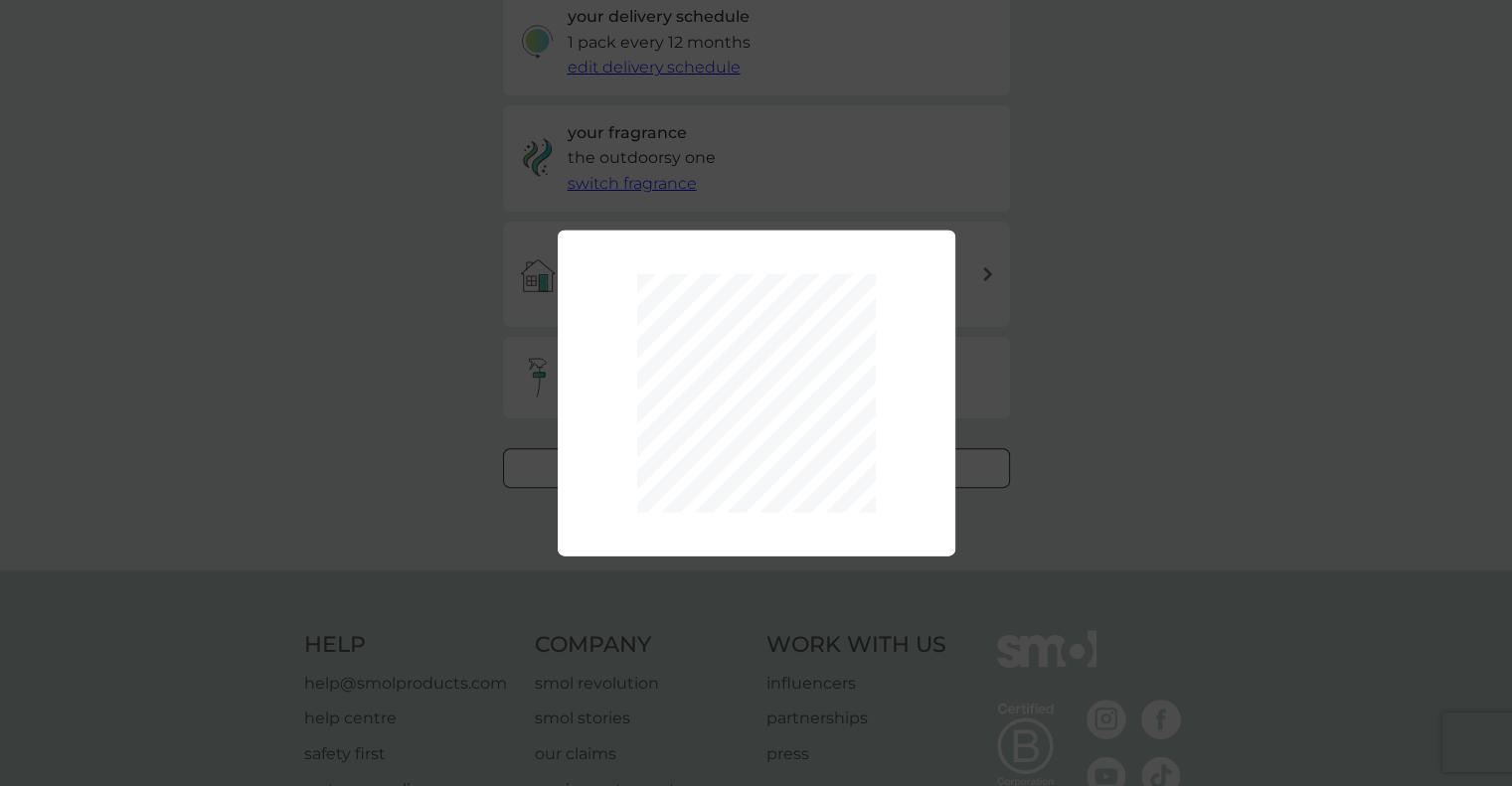 click on "1 month 2 months 3 months 4 months 5 months 6 months Pause" at bounding box center (756, 393) 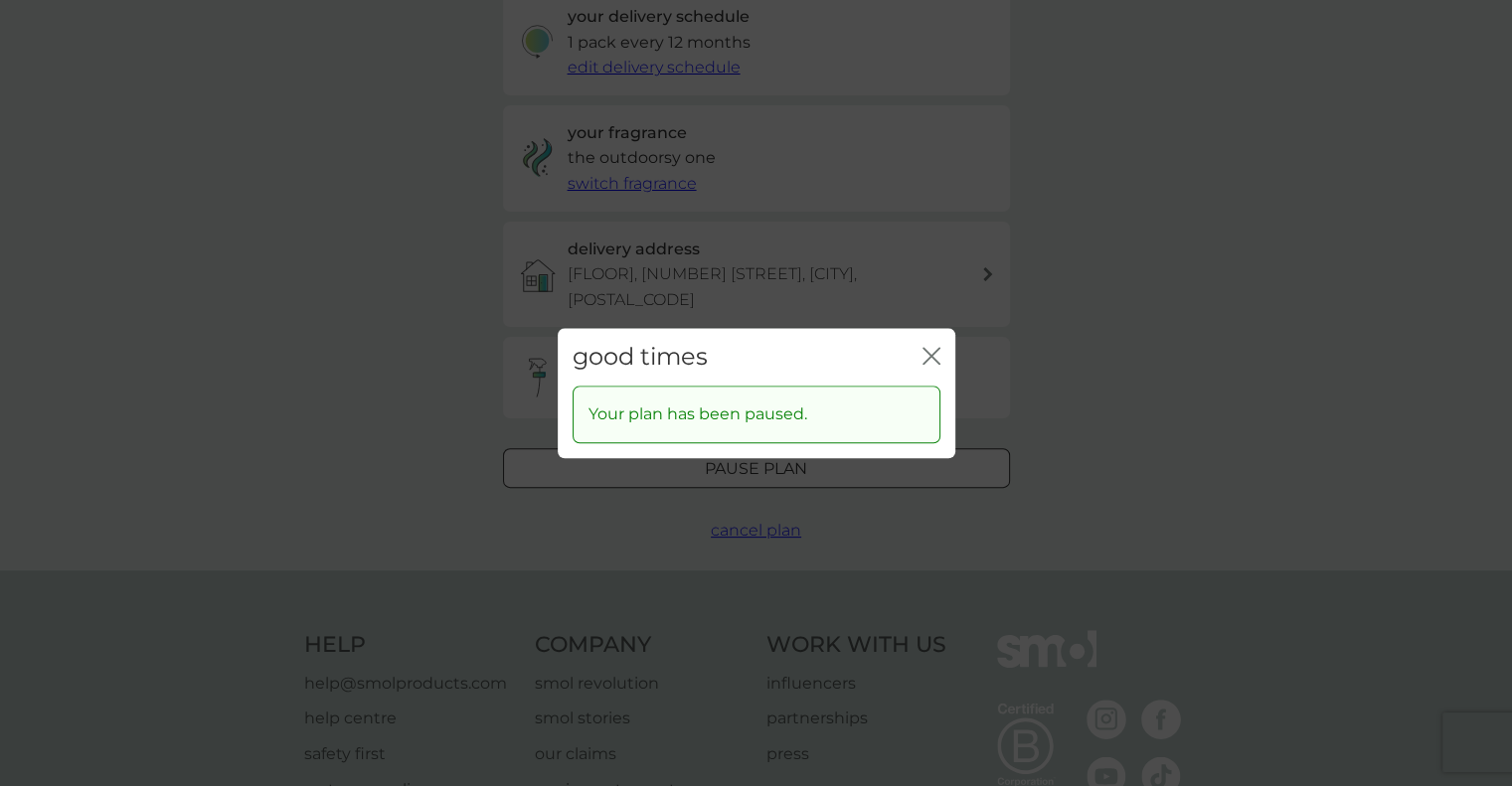 click on "good times close" at bounding box center (756, 357) 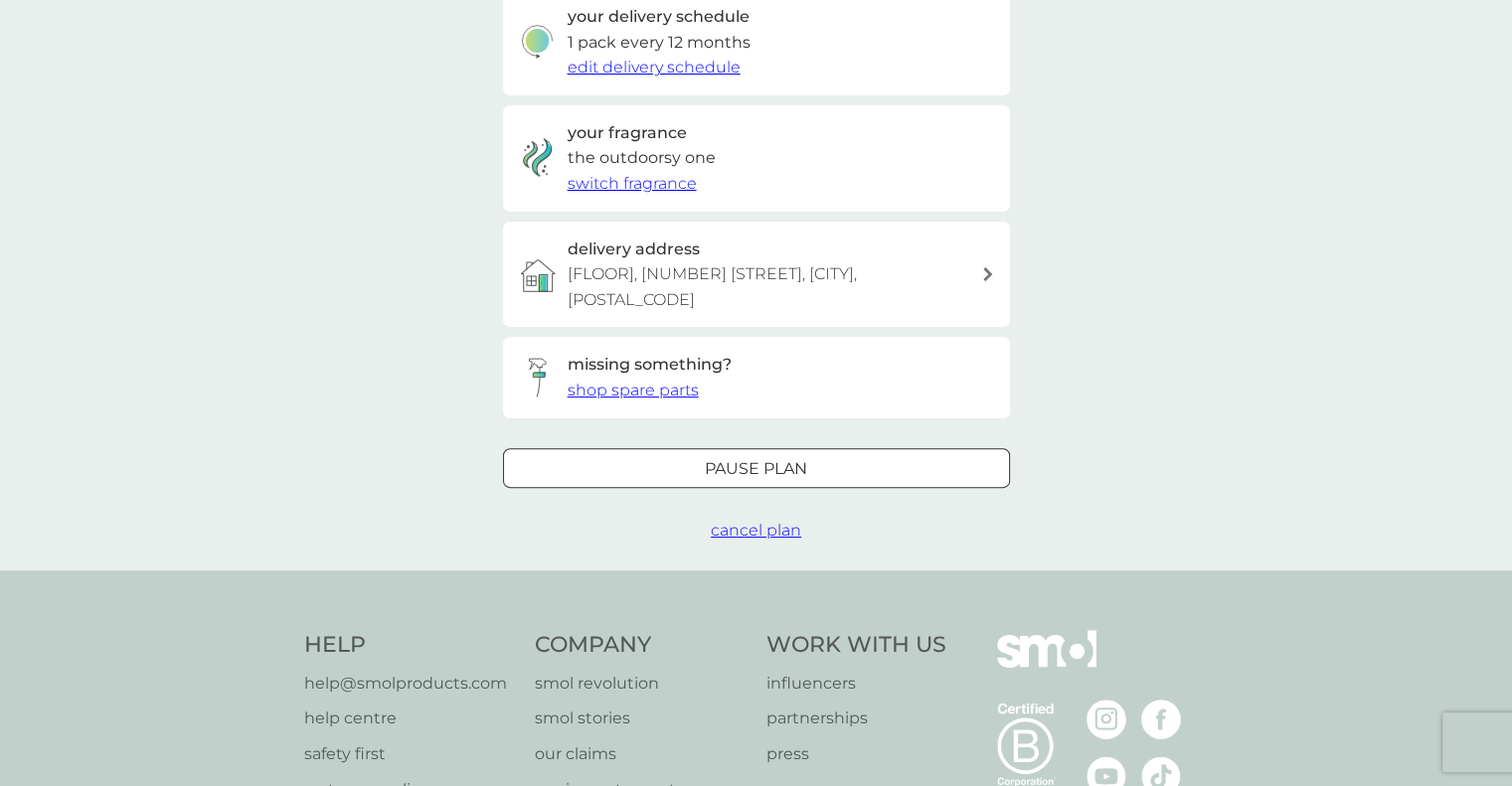 scroll, scrollTop: 0, scrollLeft: 0, axis: both 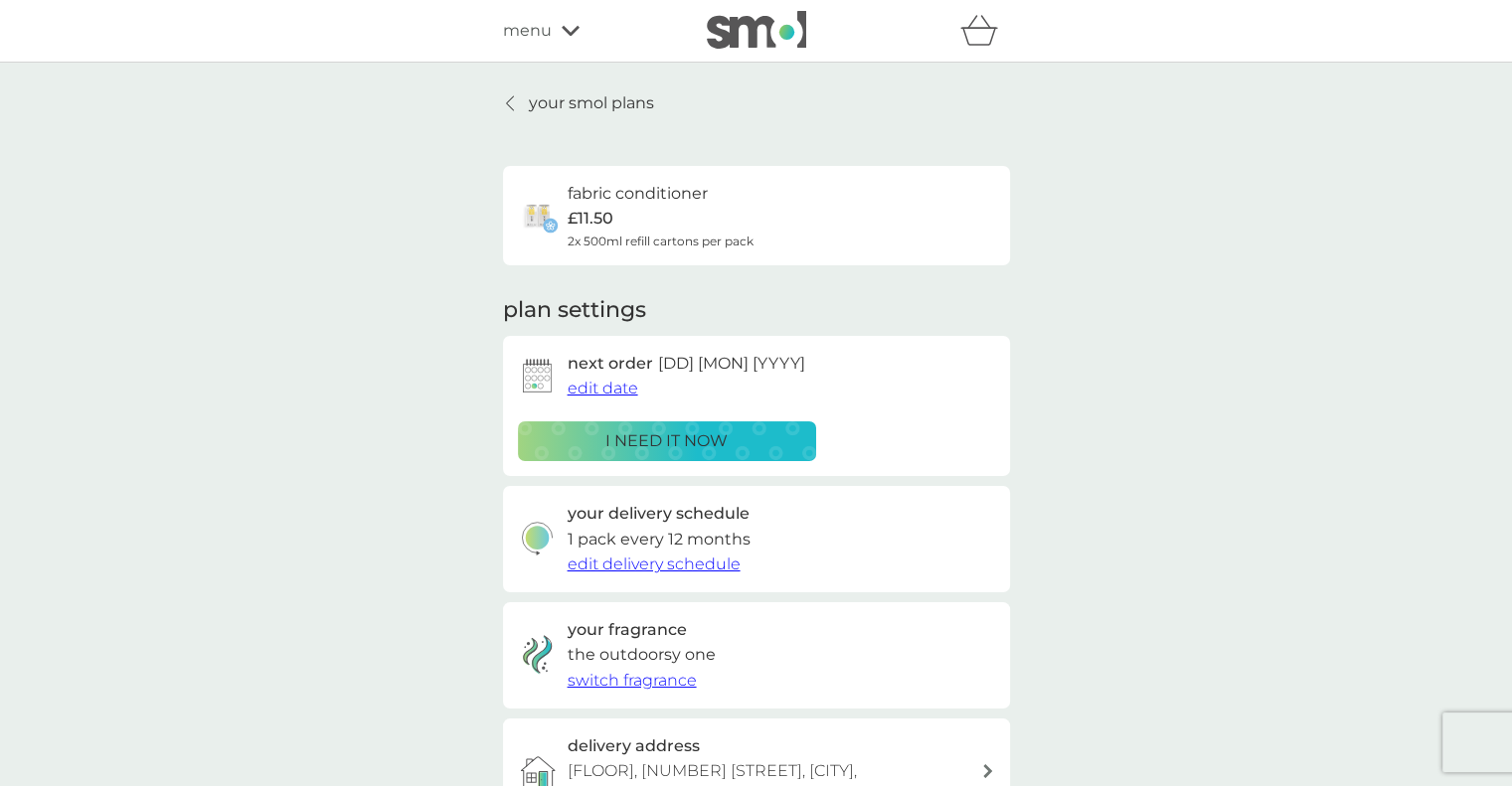 click on "your smol plans" at bounding box center [591, 103] 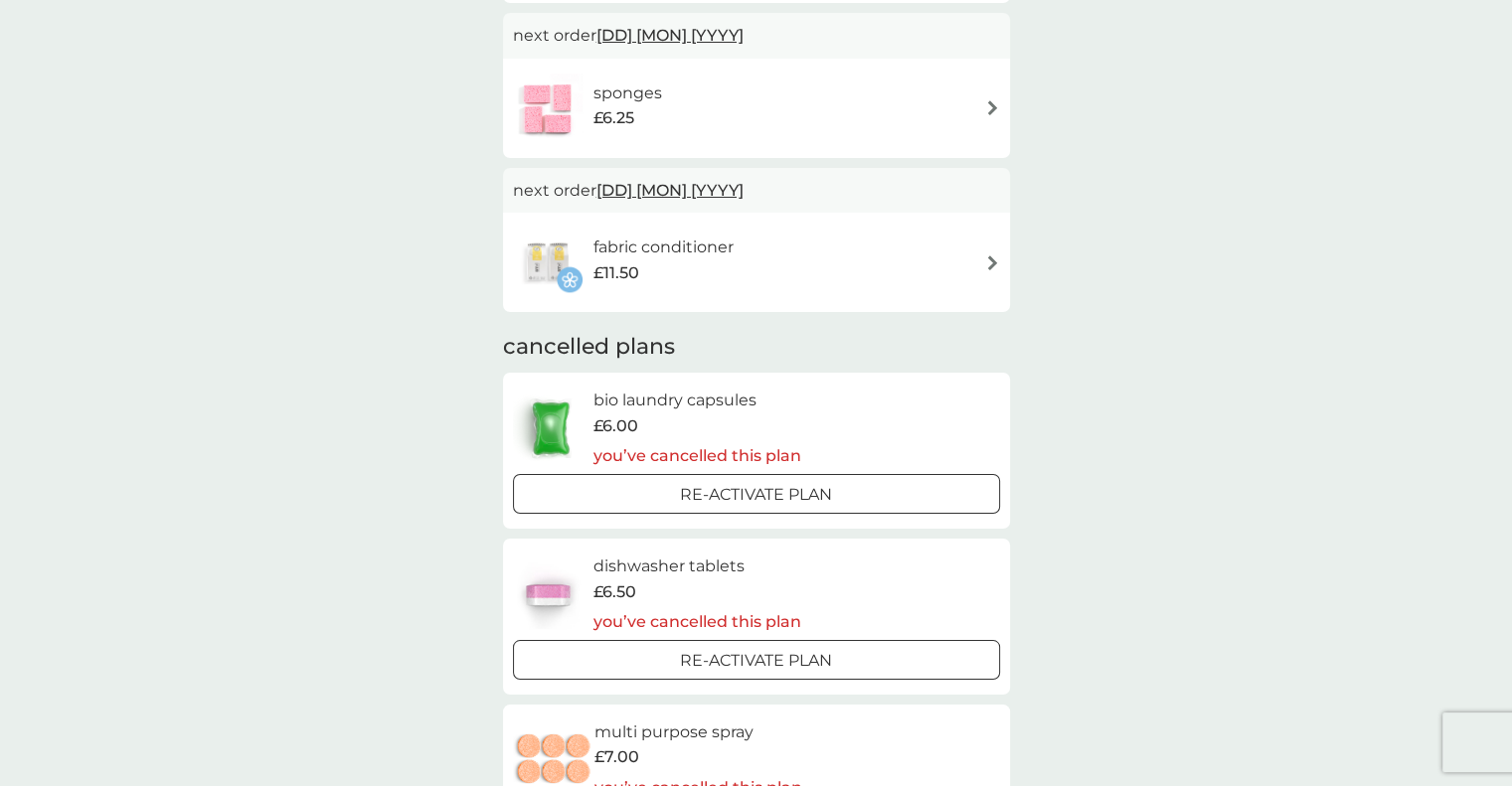 scroll, scrollTop: 165, scrollLeft: 0, axis: vertical 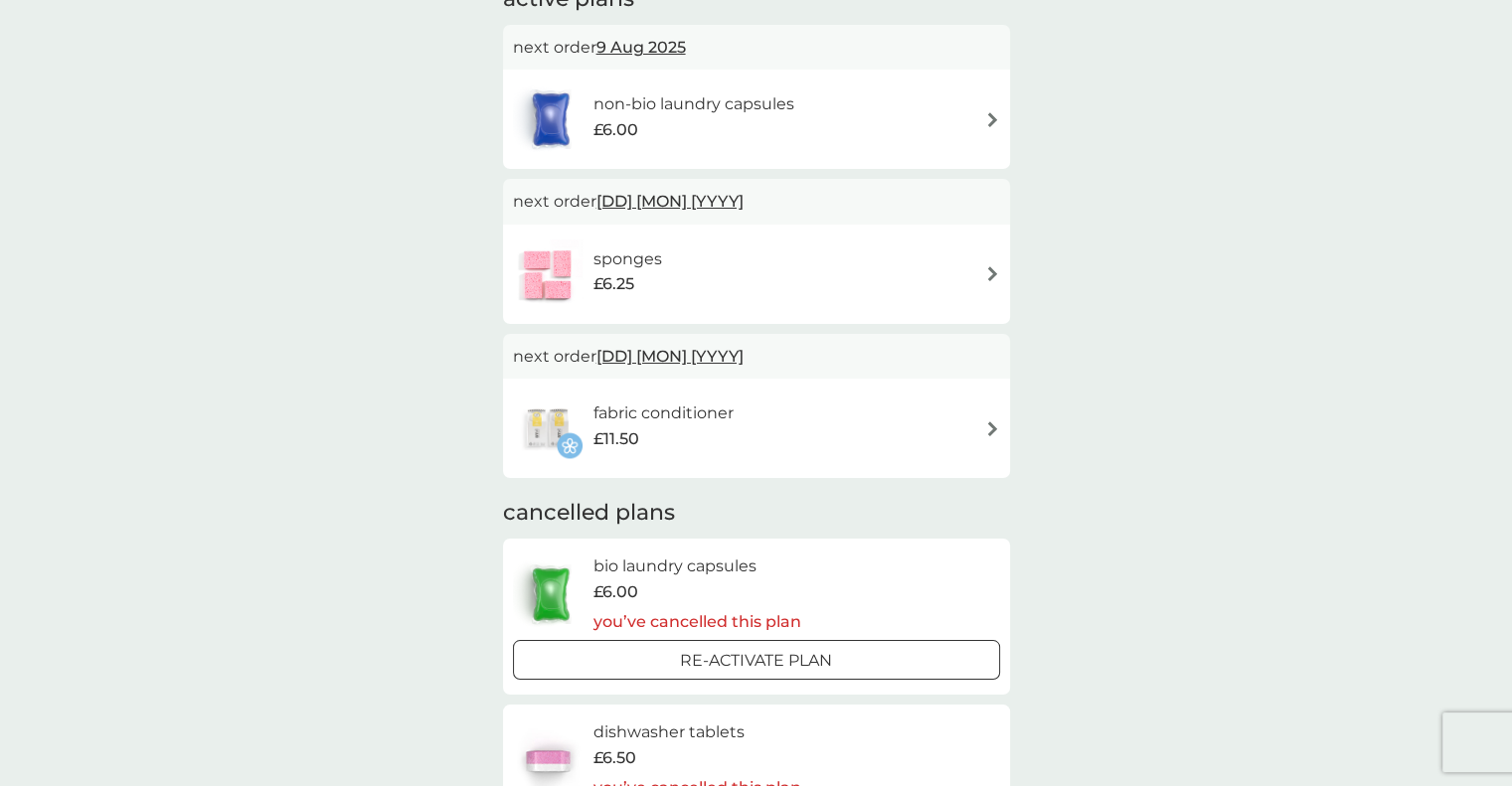 click on "sponges £6.25" at bounding box center (637, 274) 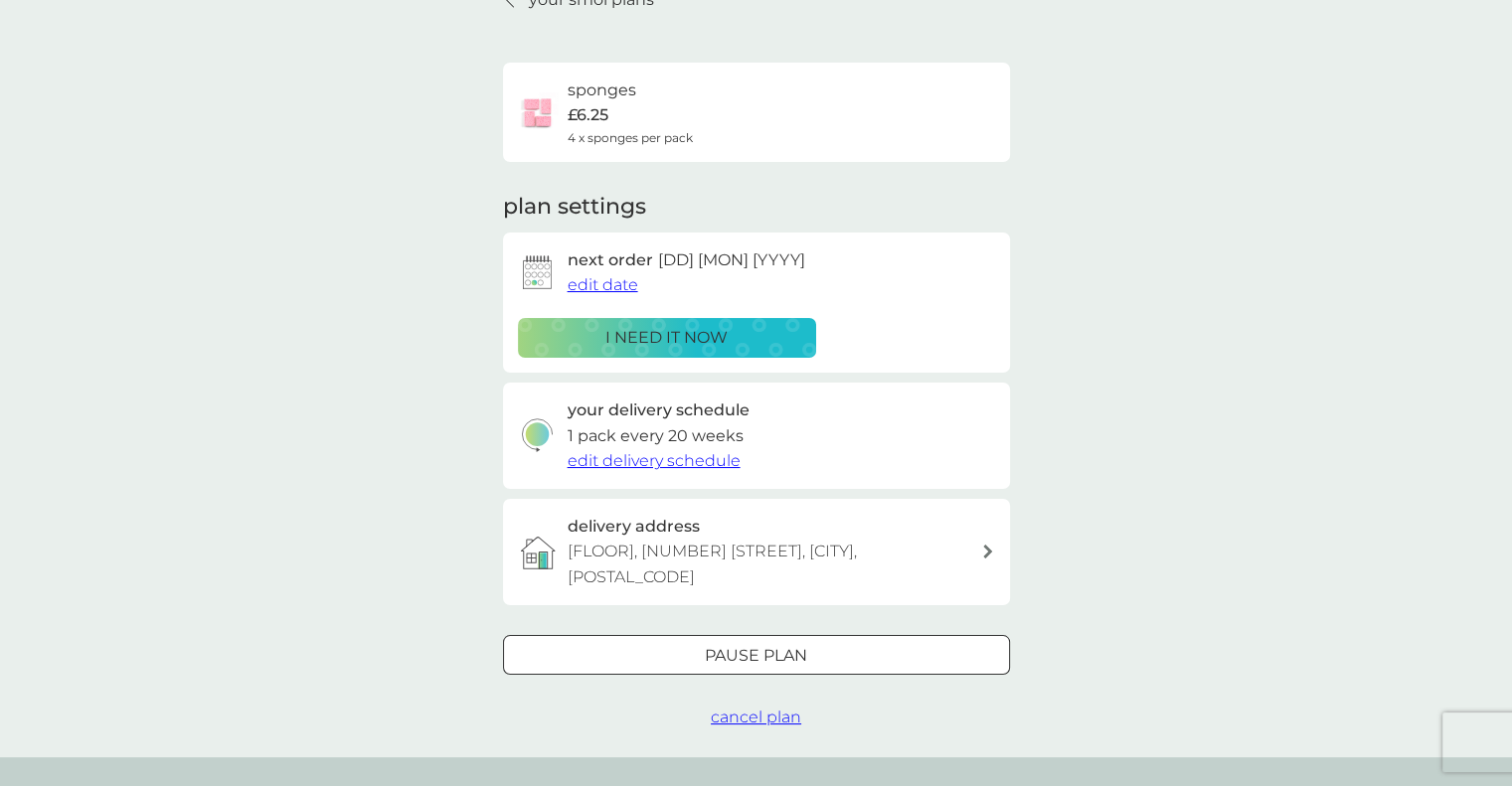 scroll, scrollTop: 166, scrollLeft: 0, axis: vertical 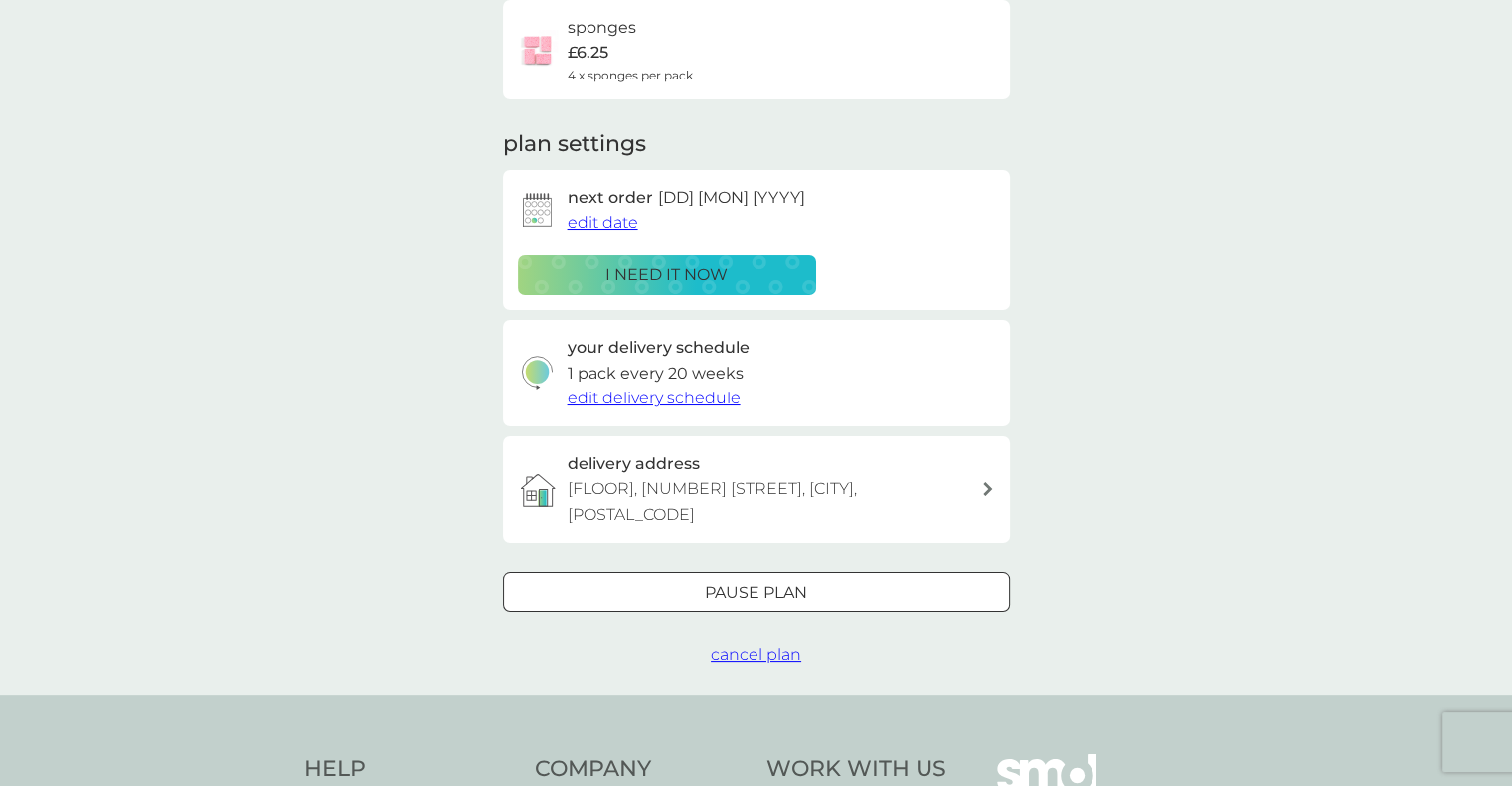 click on "Pause plan" at bounding box center [756, 593] 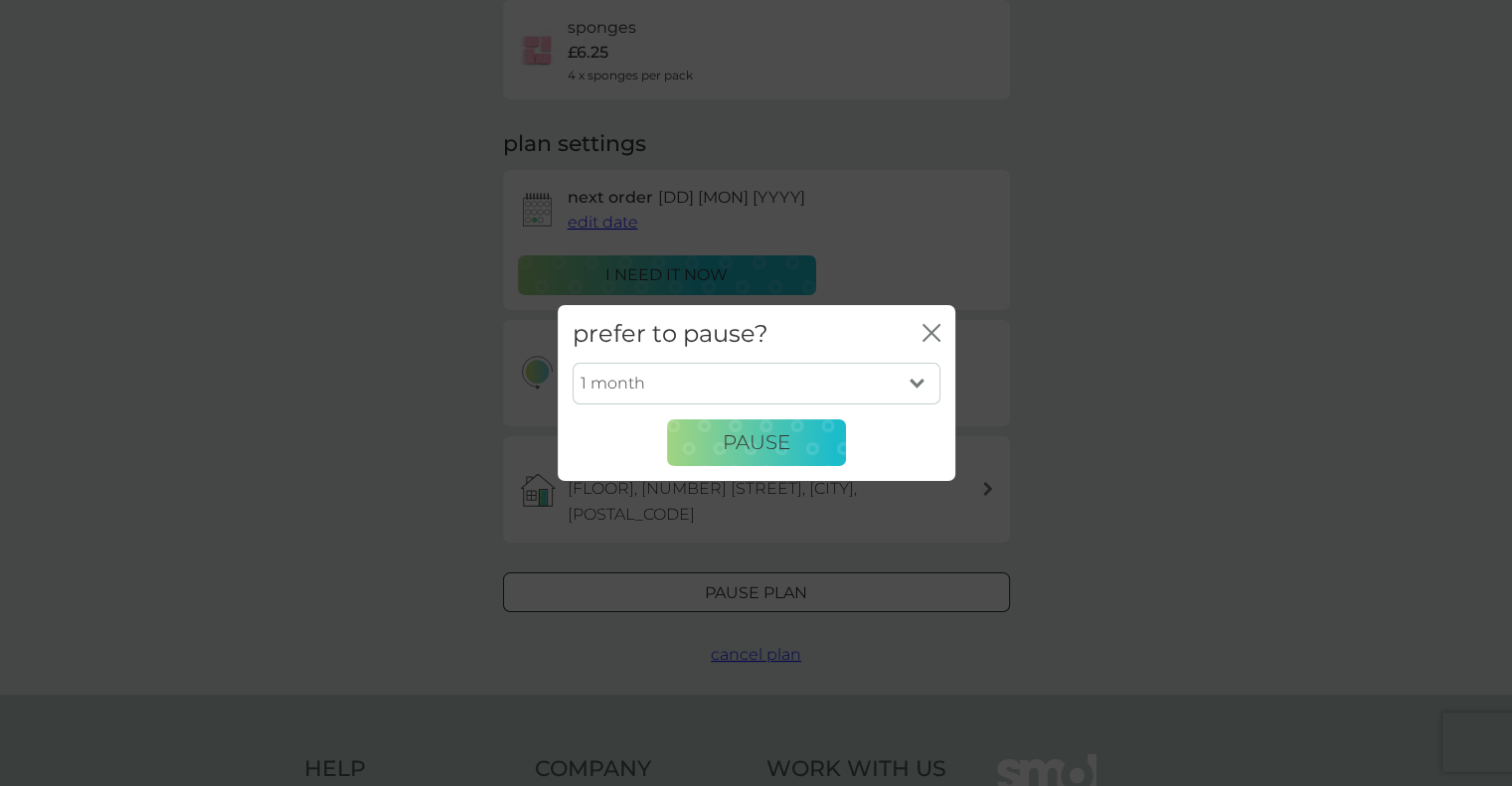 click on "1 month 2 months 3 months 4 months 5 months 6 months" at bounding box center [756, 384] 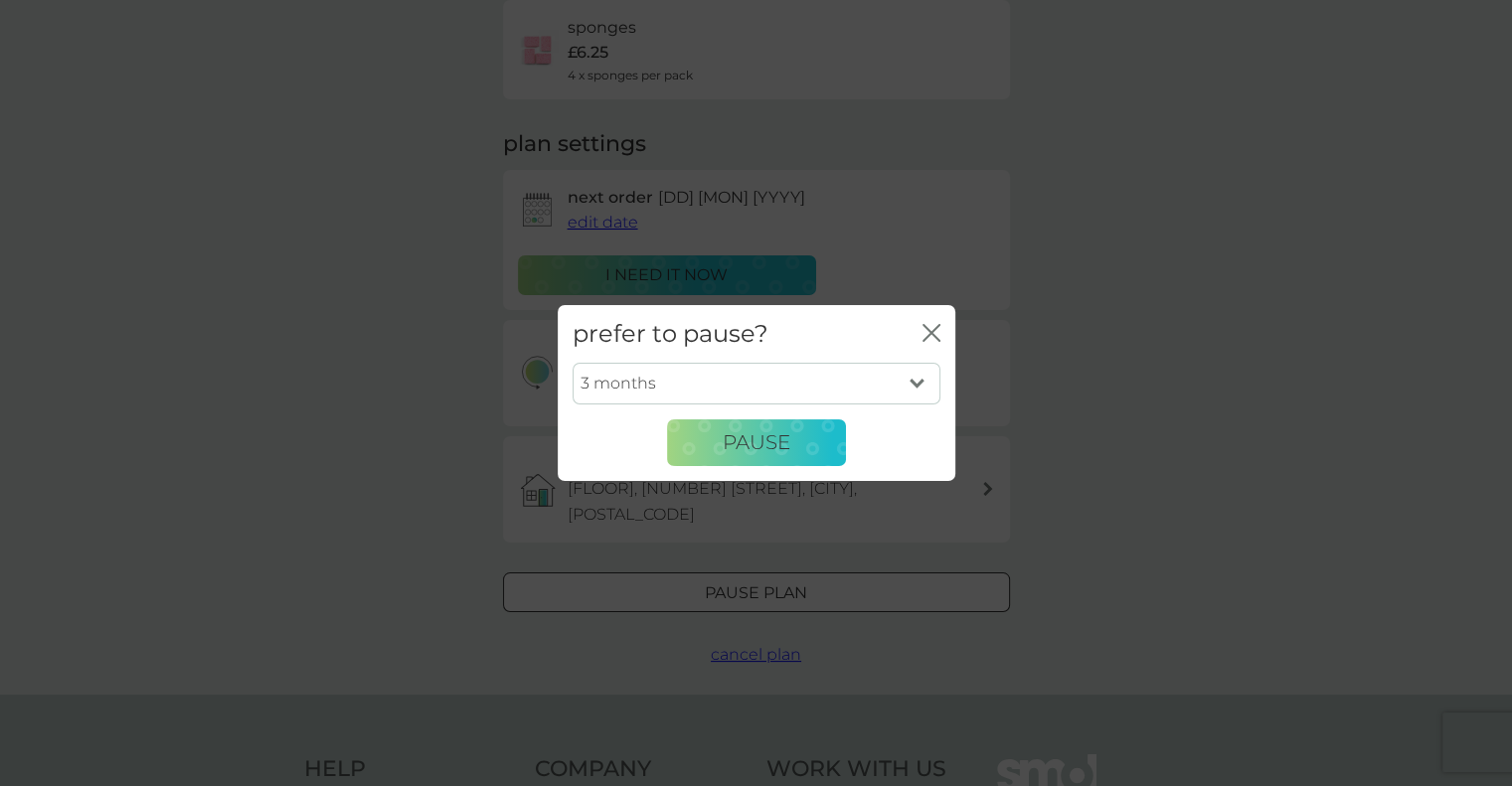 click on "1 month 2 months 3 months 4 months 5 months 6 months" at bounding box center (756, 384) 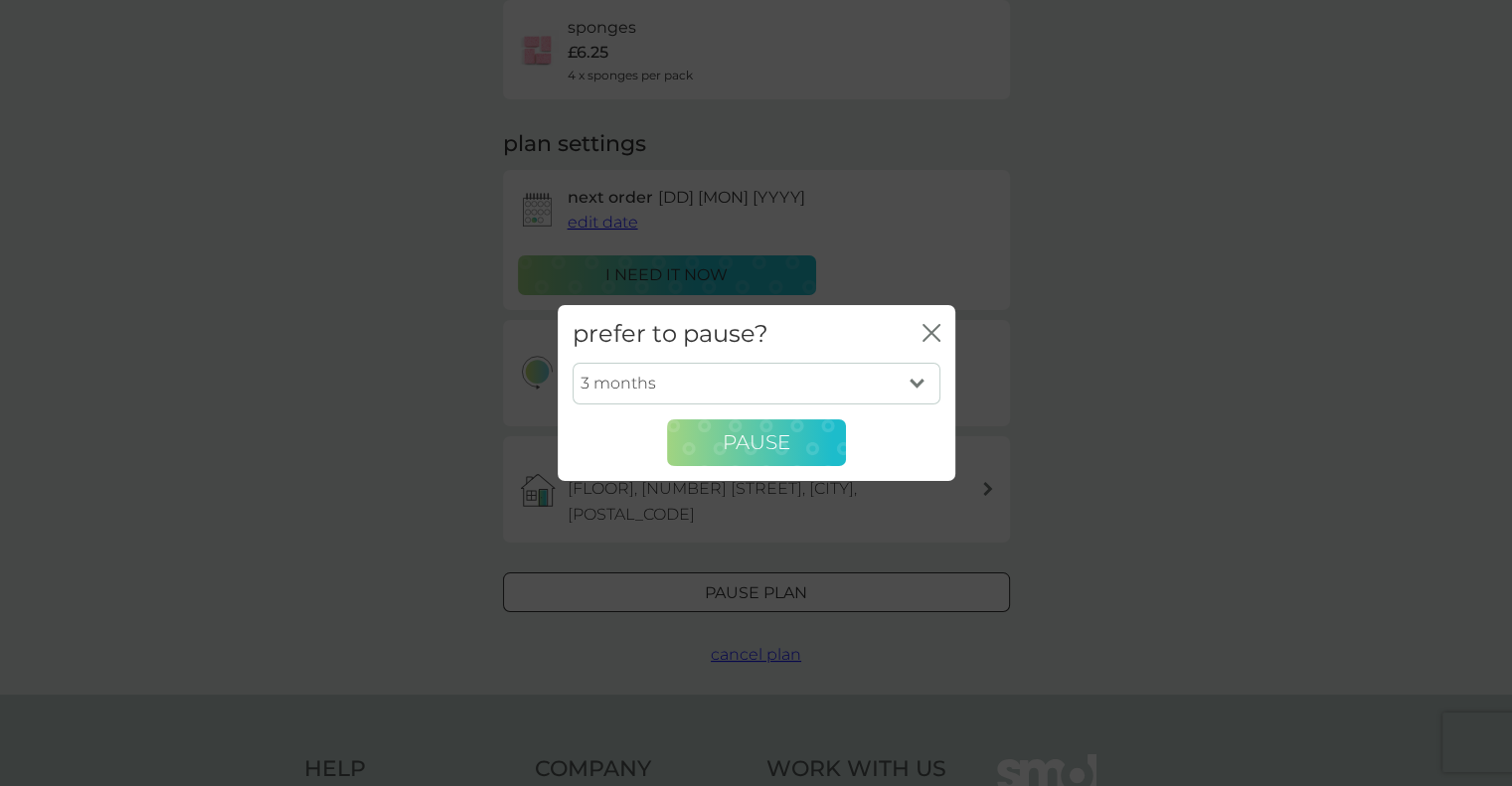 click on "Pause" at bounding box center (756, 443) 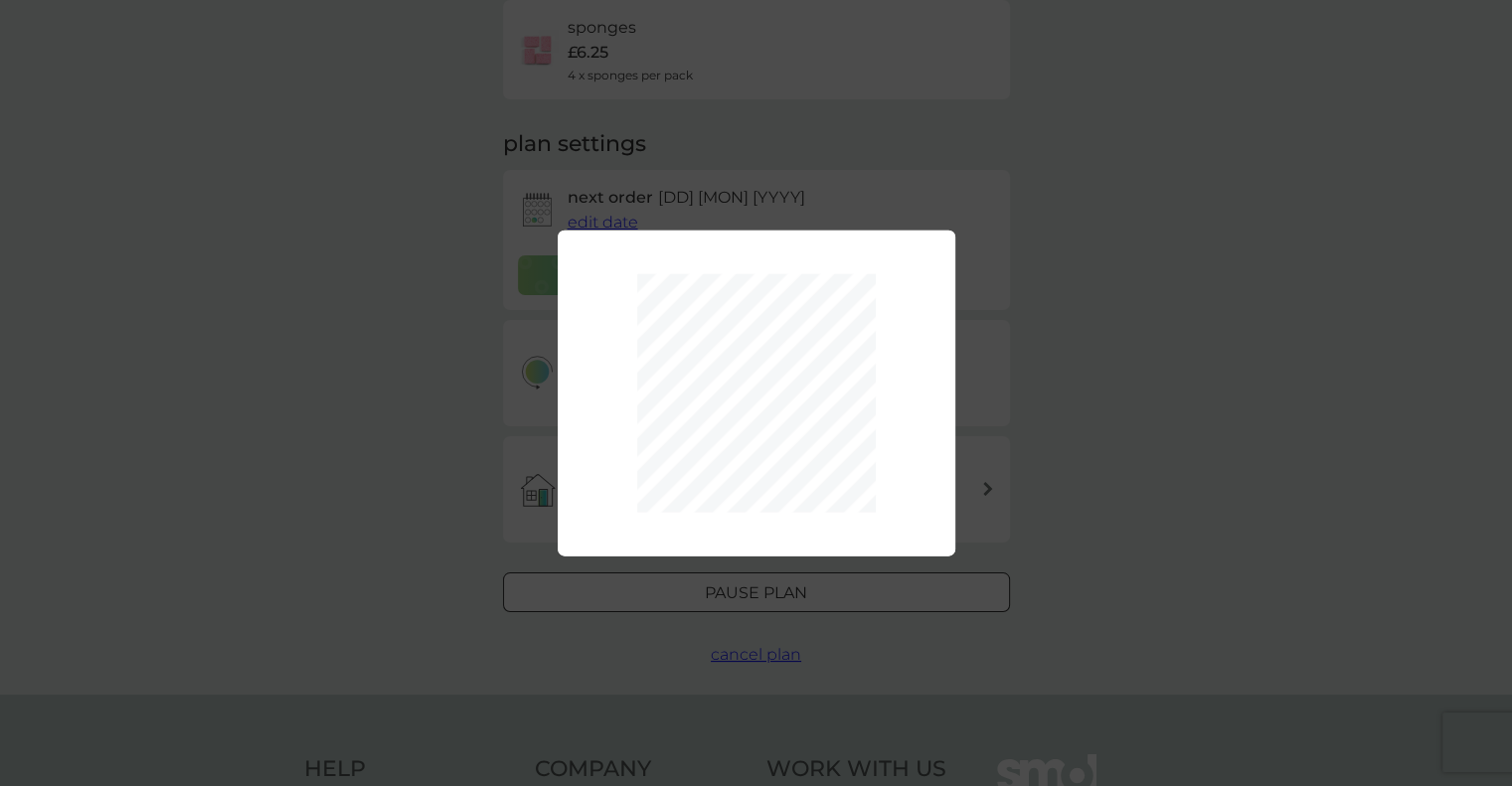 click on "1 month 2 months 3 months 4 months 5 months 6 months Pause" at bounding box center (756, 393) 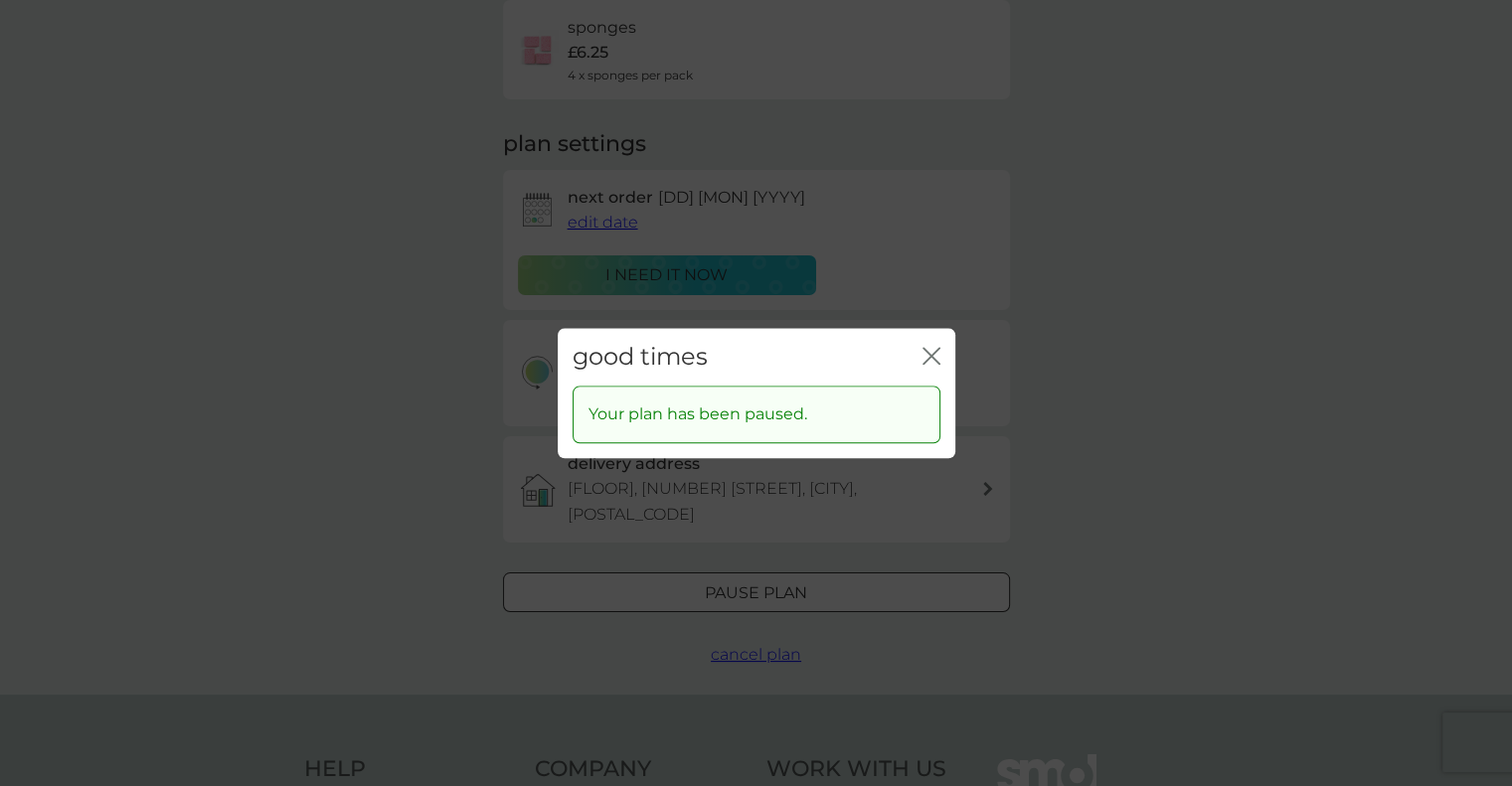 click on "good times close Your plan has been paused." at bounding box center [756, 393] 